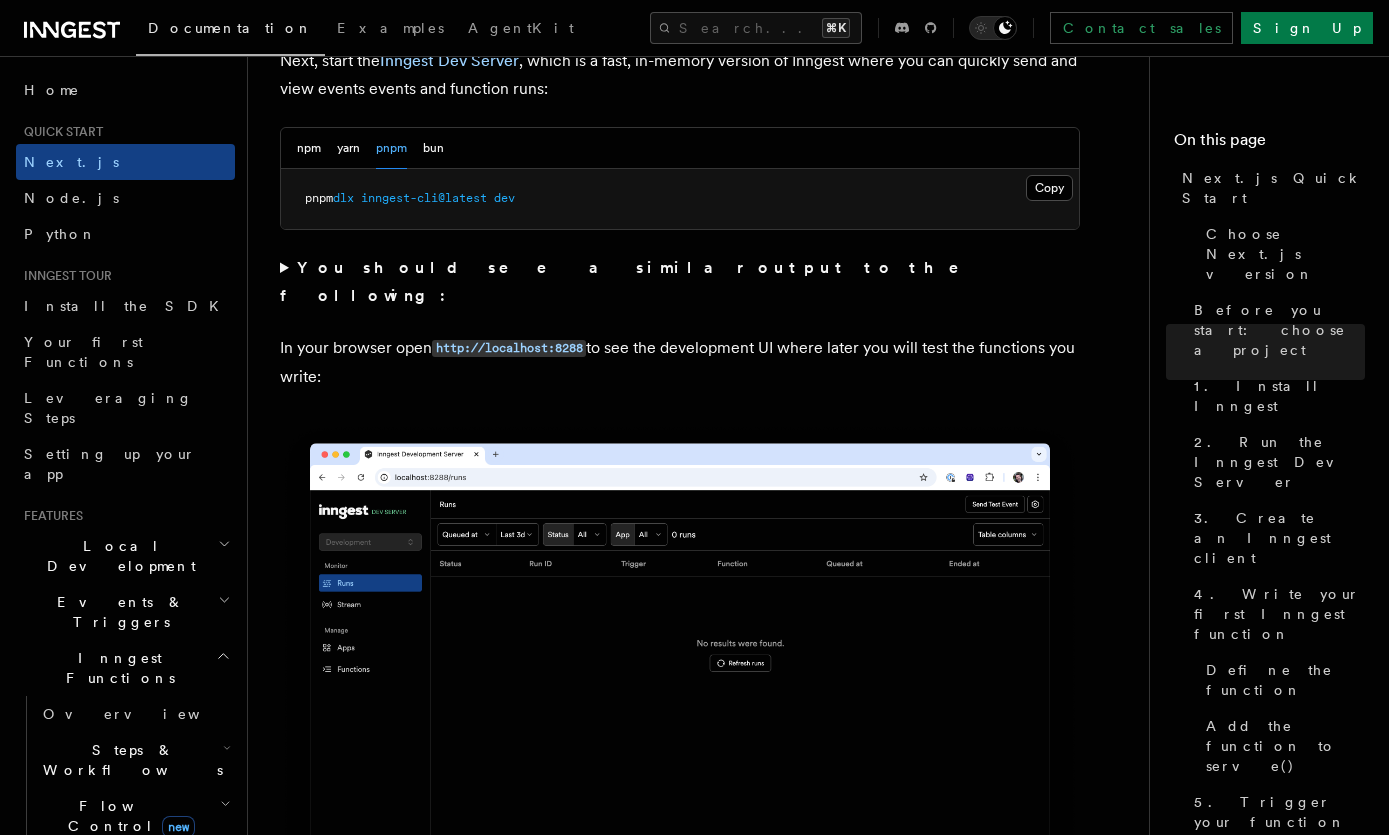 scroll, scrollTop: 1484, scrollLeft: 0, axis: vertical 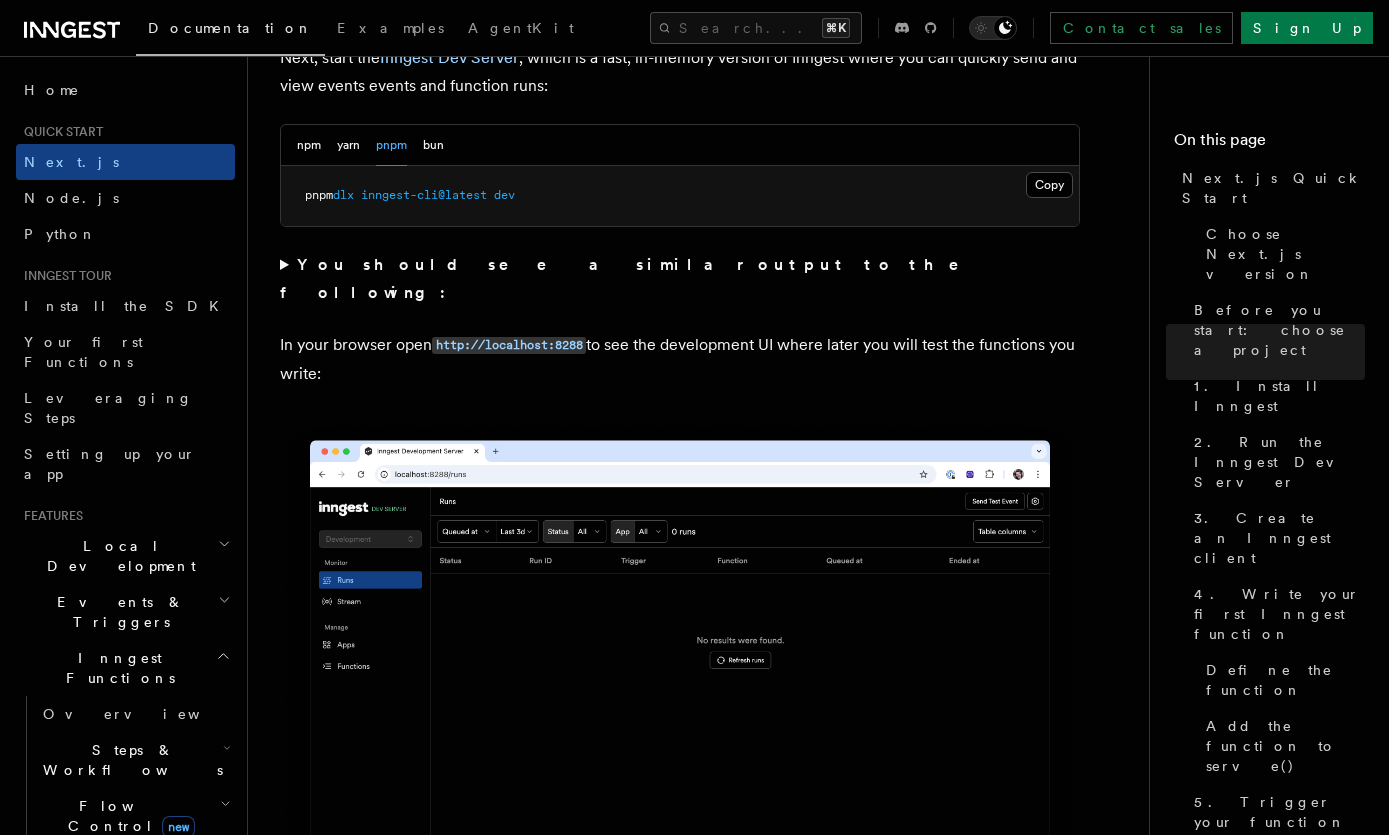 click on "You should see a similar output to the following:" at bounding box center (680, 279) 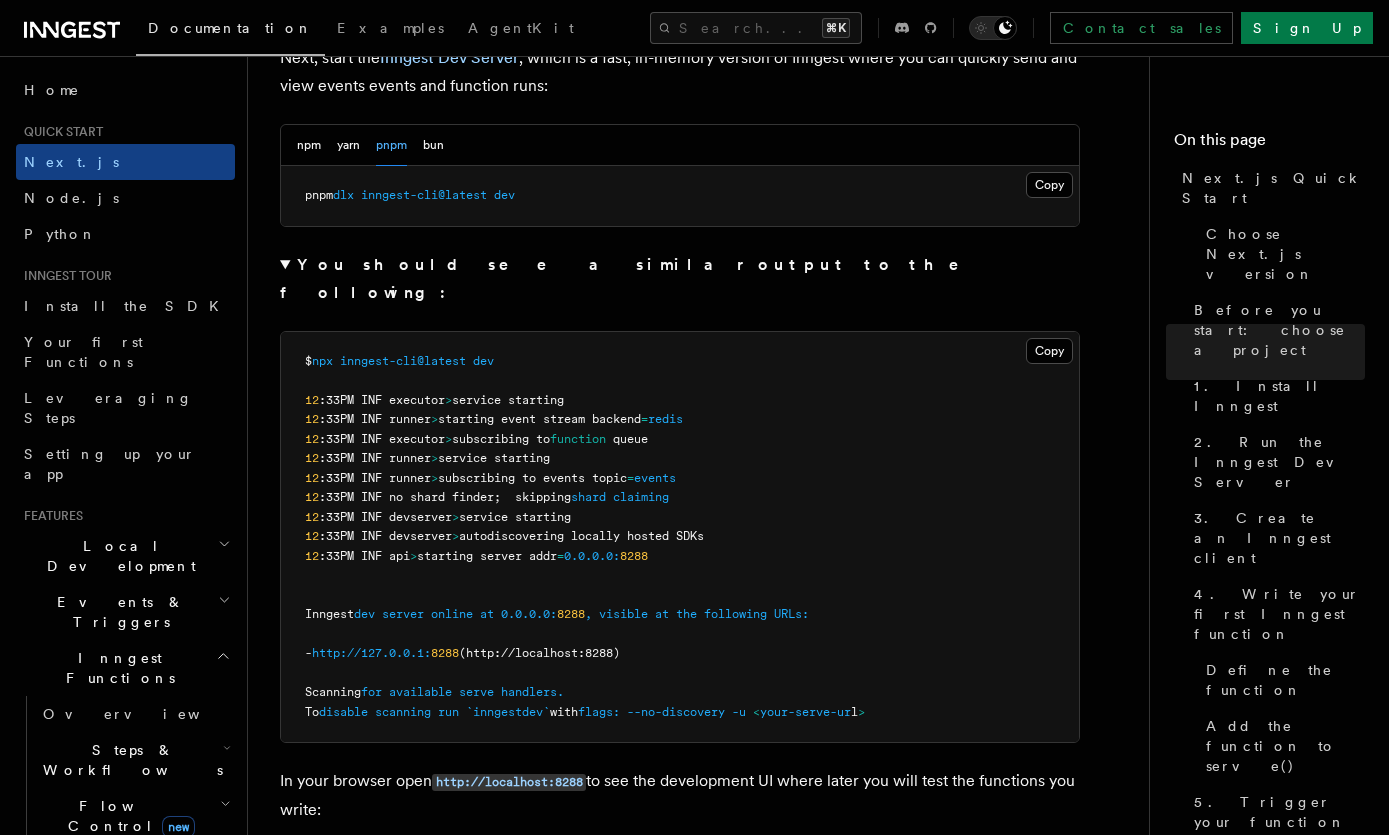 click on "You should see a similar output to the following:" at bounding box center (680, 279) 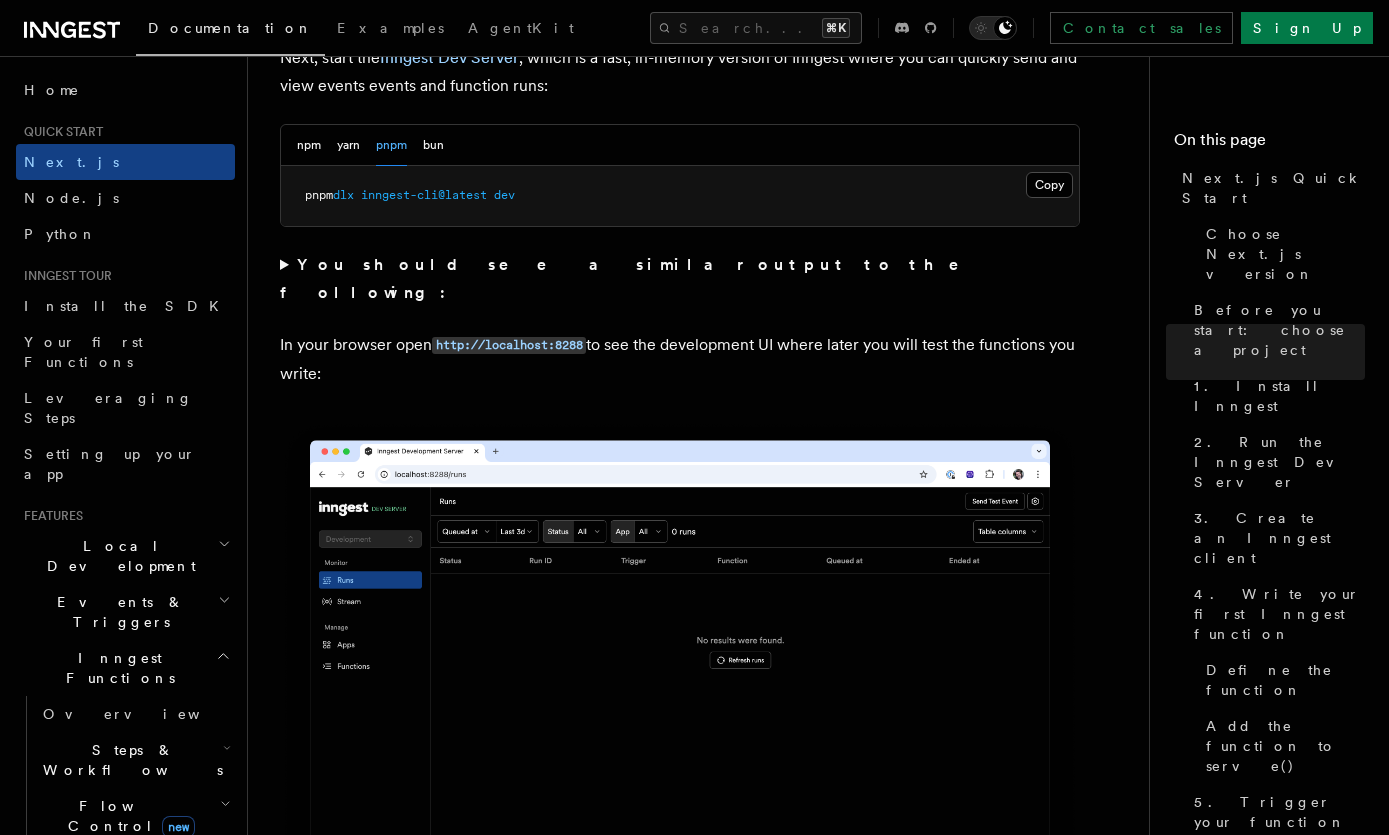 click on "Flow Control new" at bounding box center (135, 816) 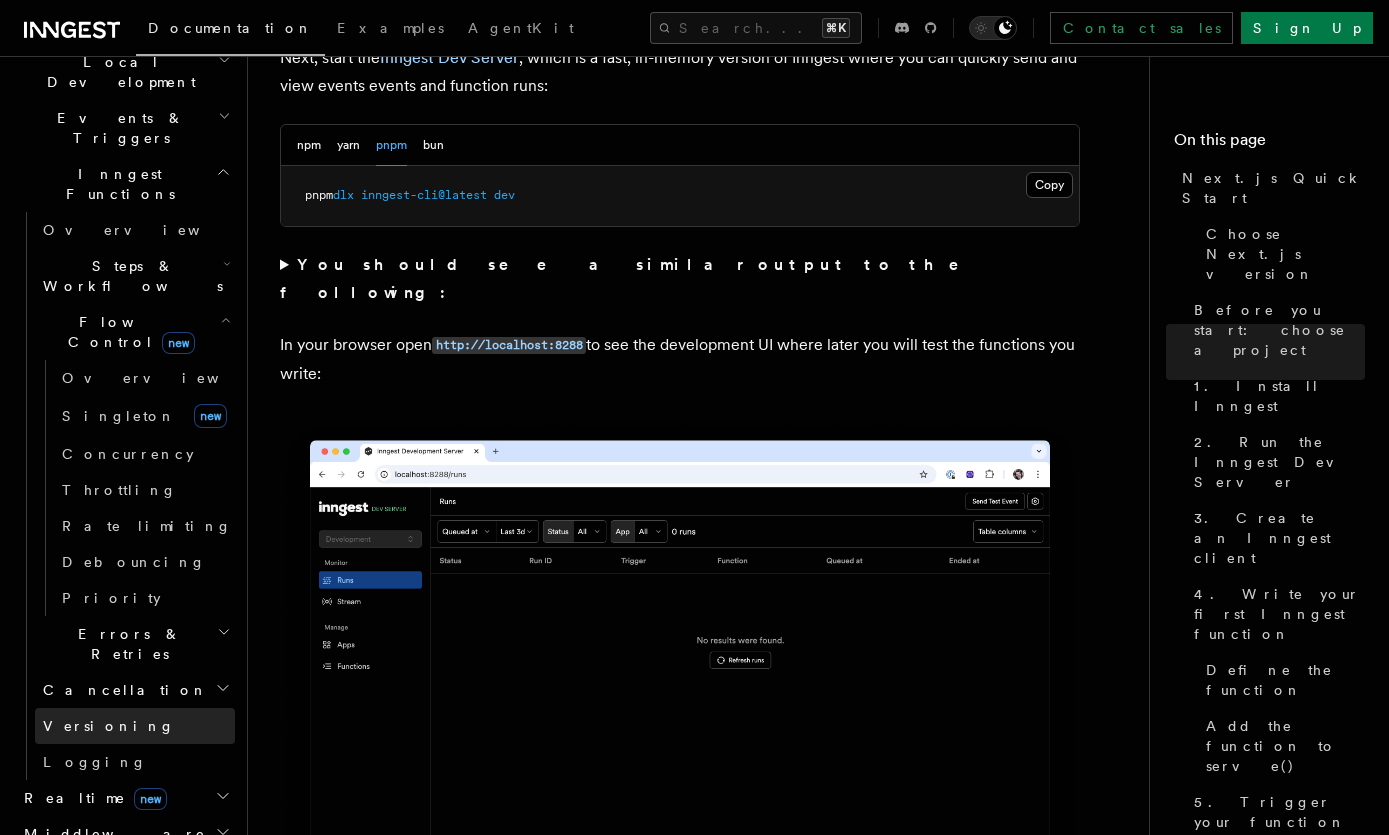 scroll, scrollTop: 478, scrollLeft: 0, axis: vertical 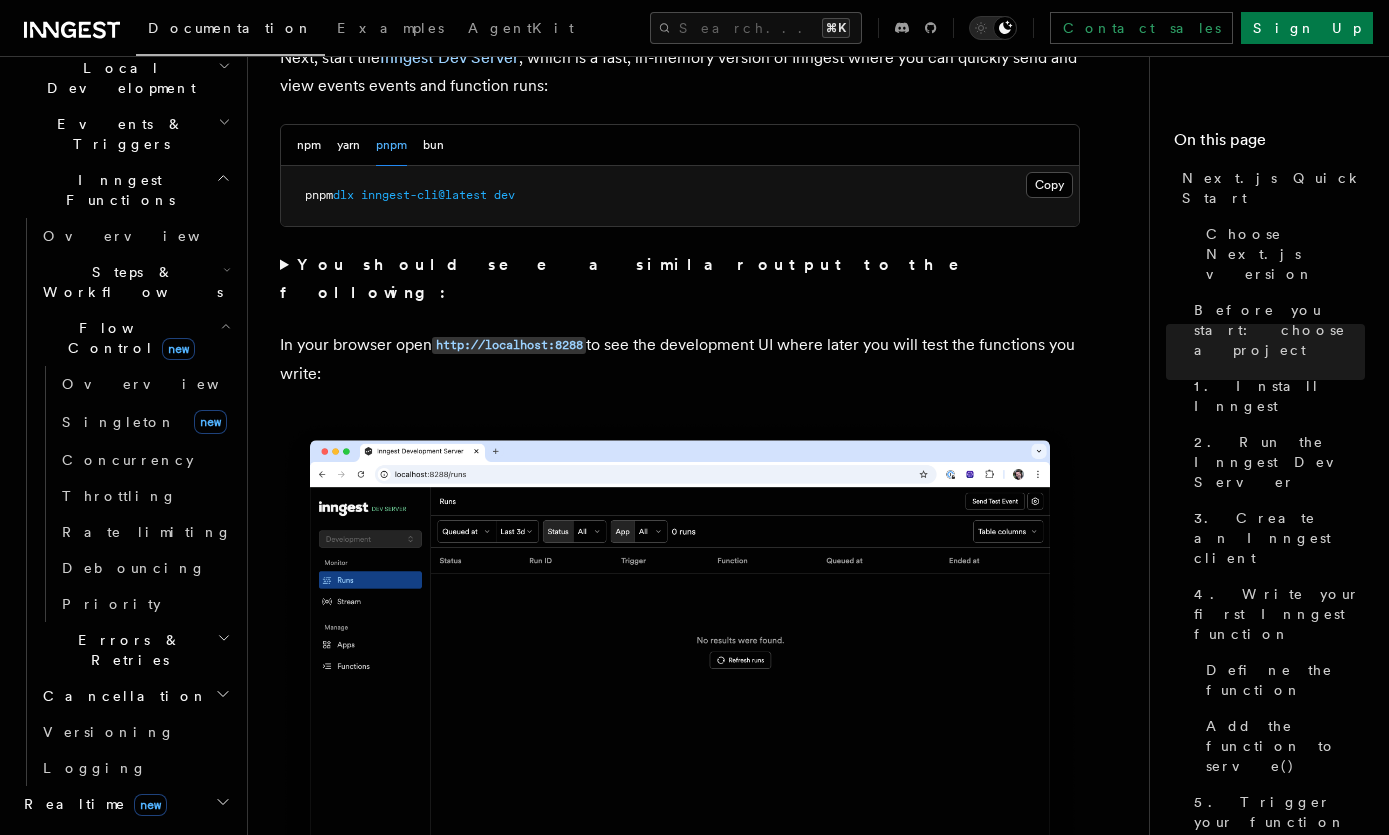 click 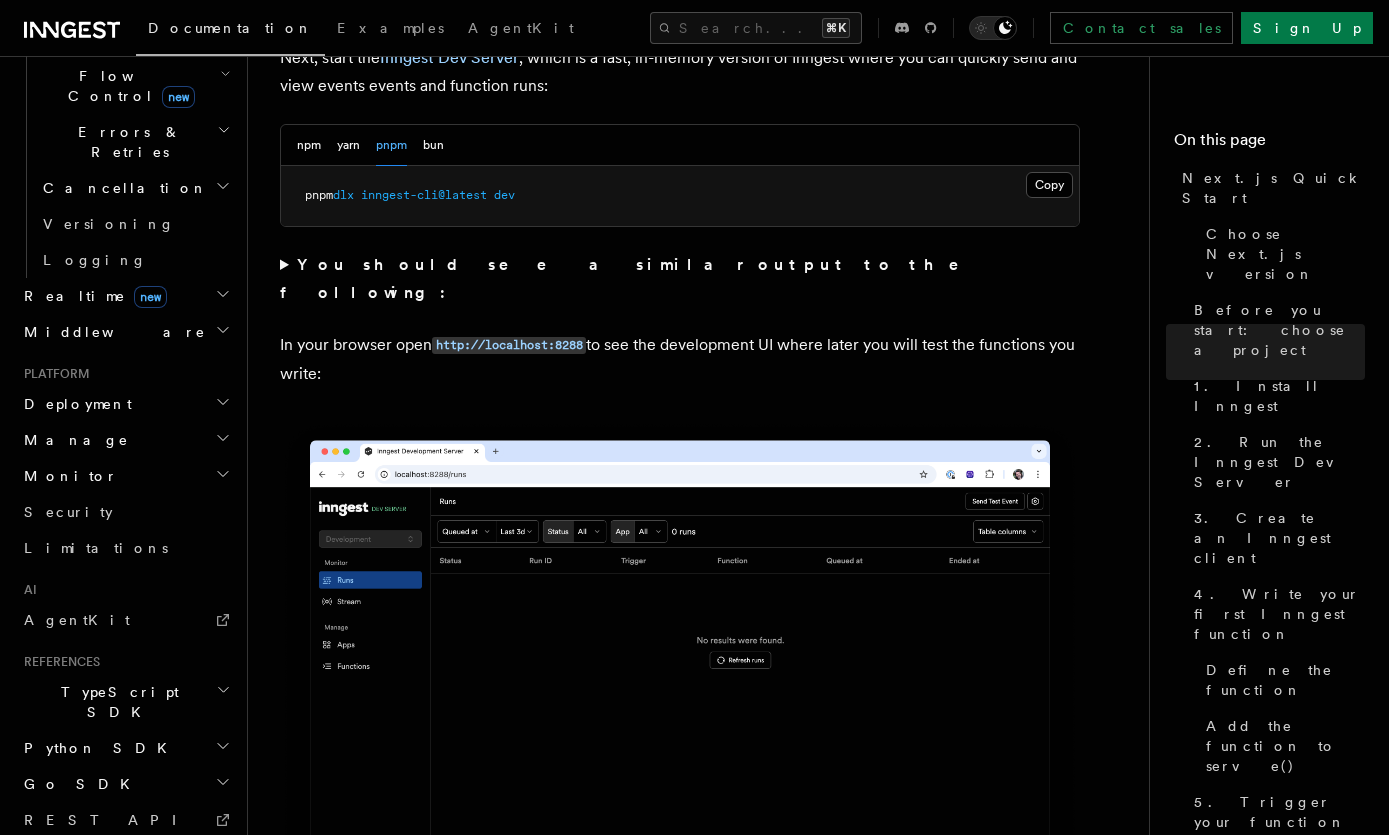 scroll, scrollTop: 765, scrollLeft: 0, axis: vertical 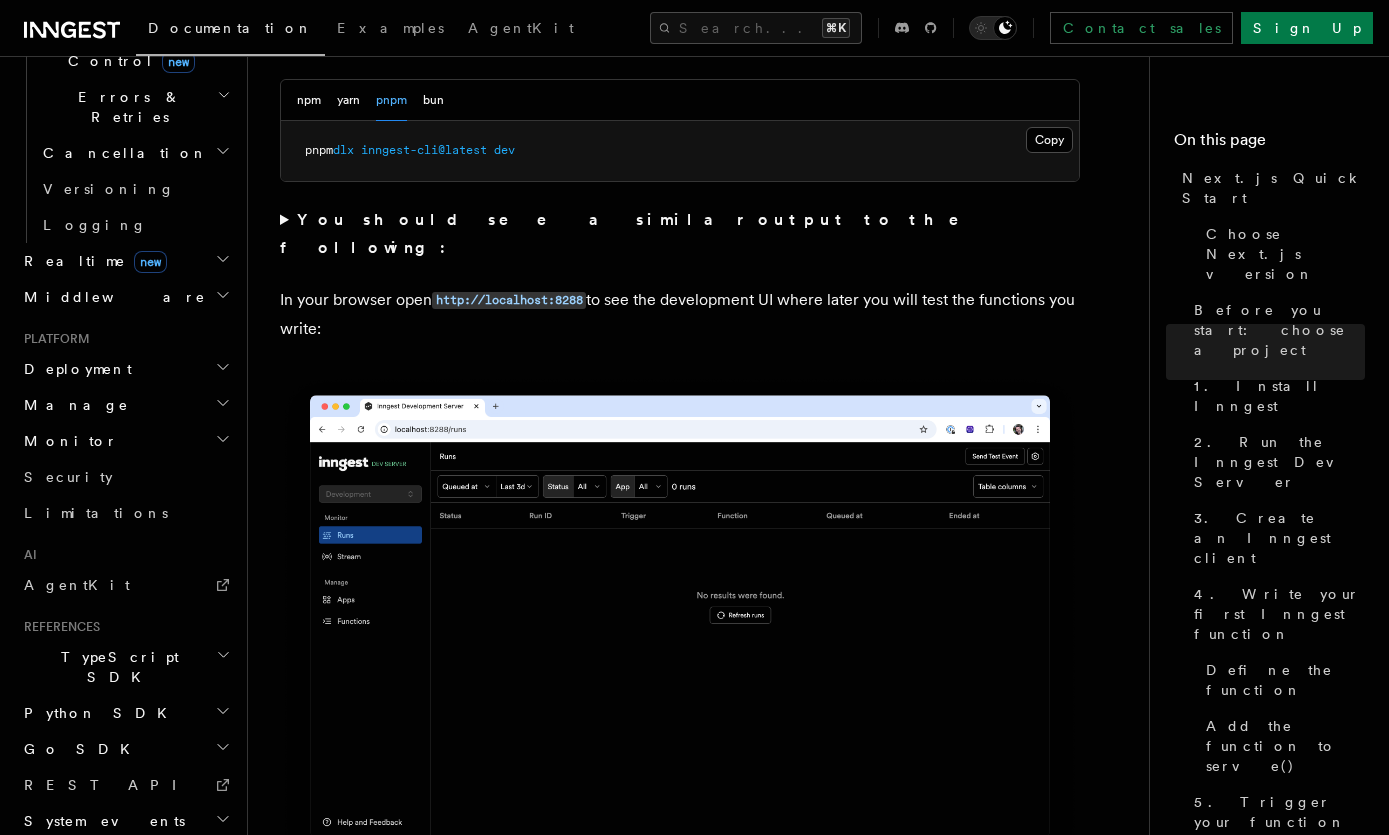 click 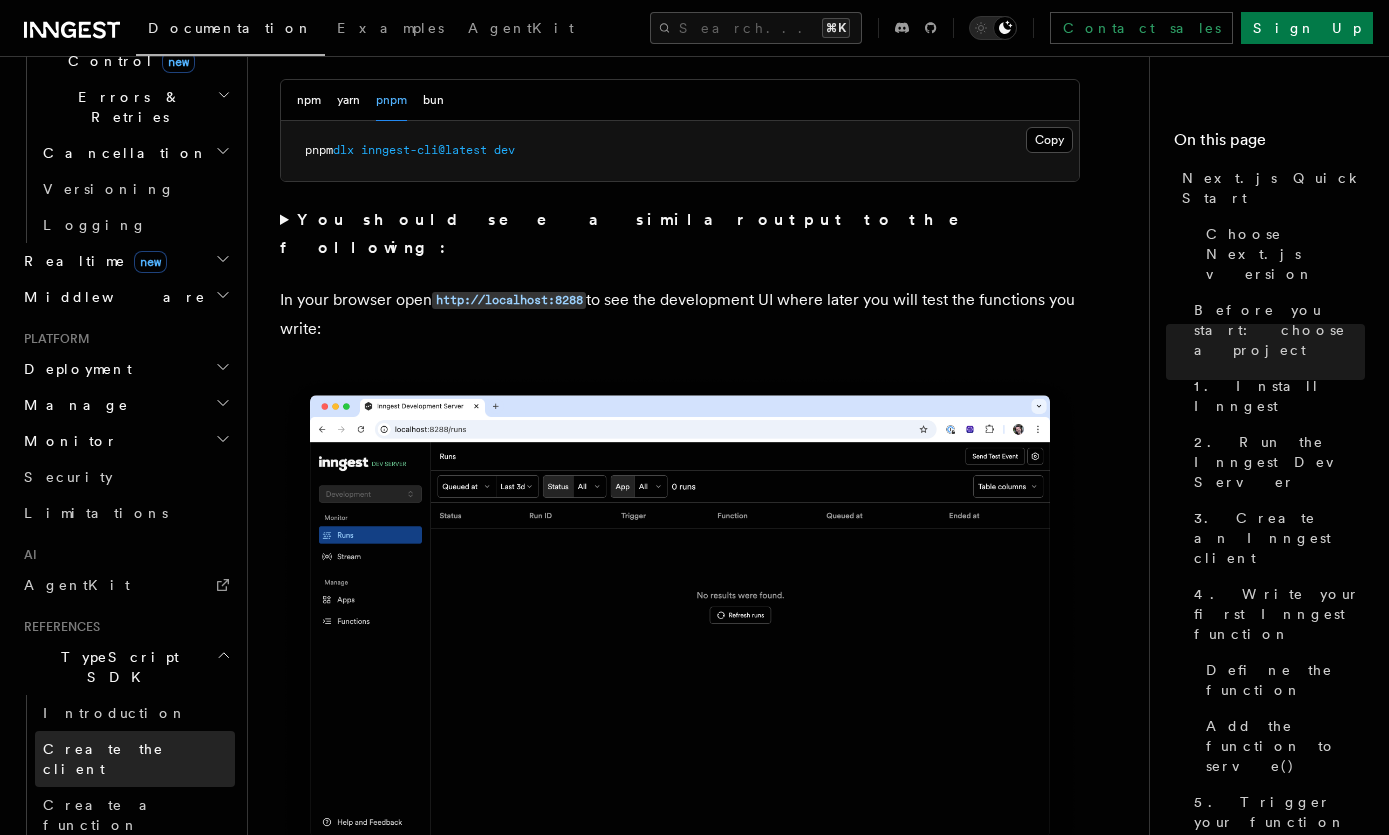 click on "Create the client" at bounding box center [139, 759] 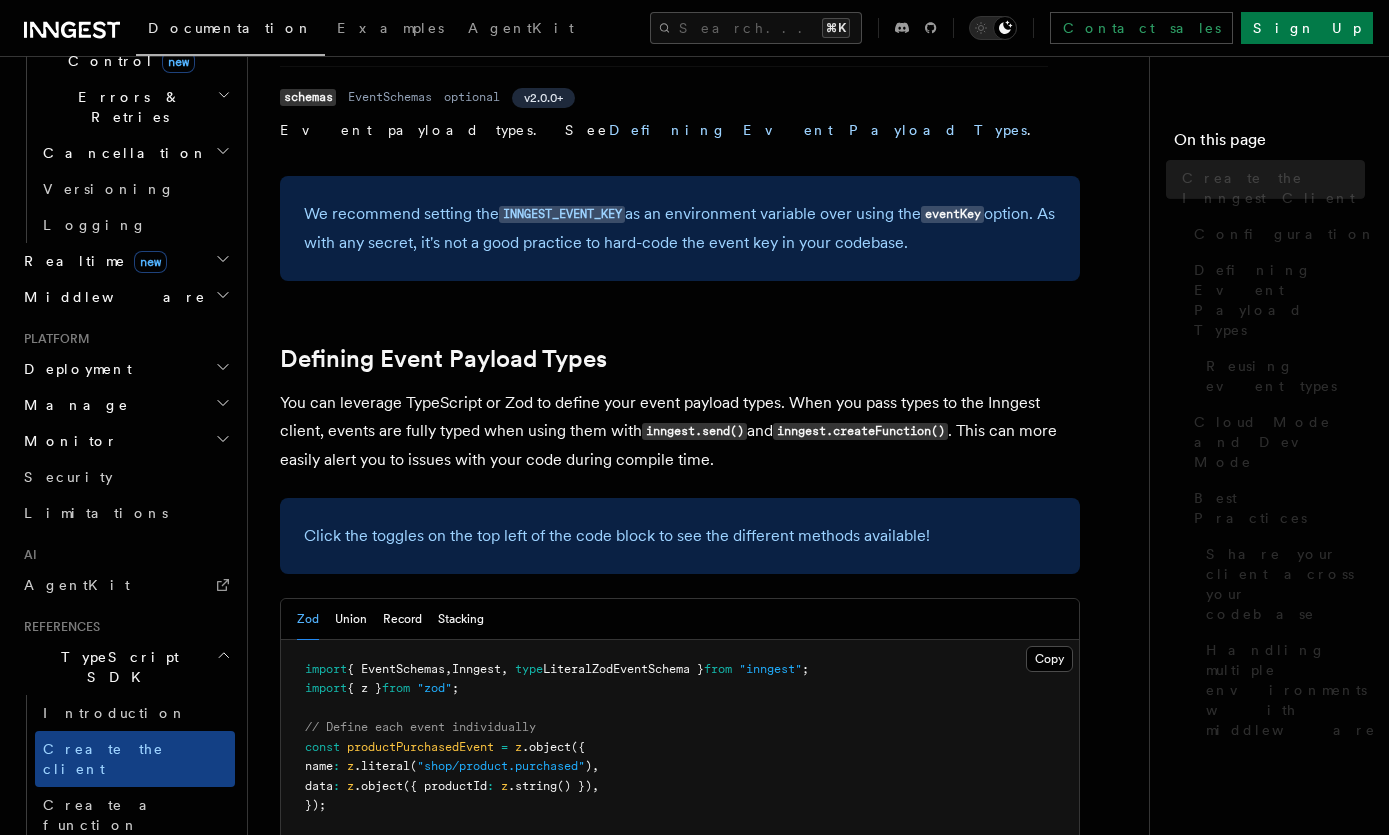 scroll, scrollTop: 0, scrollLeft: 0, axis: both 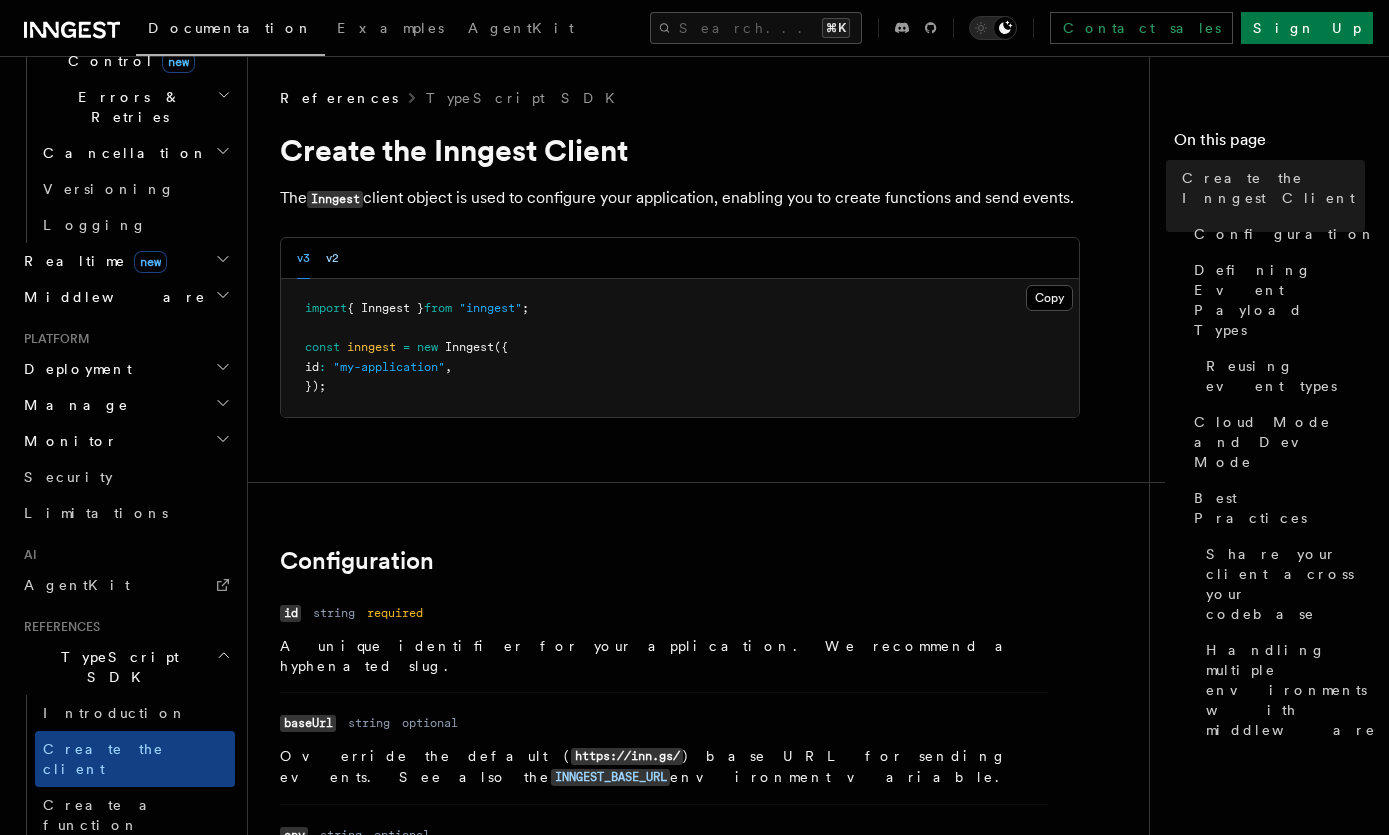 click on "v2" at bounding box center [332, 258] 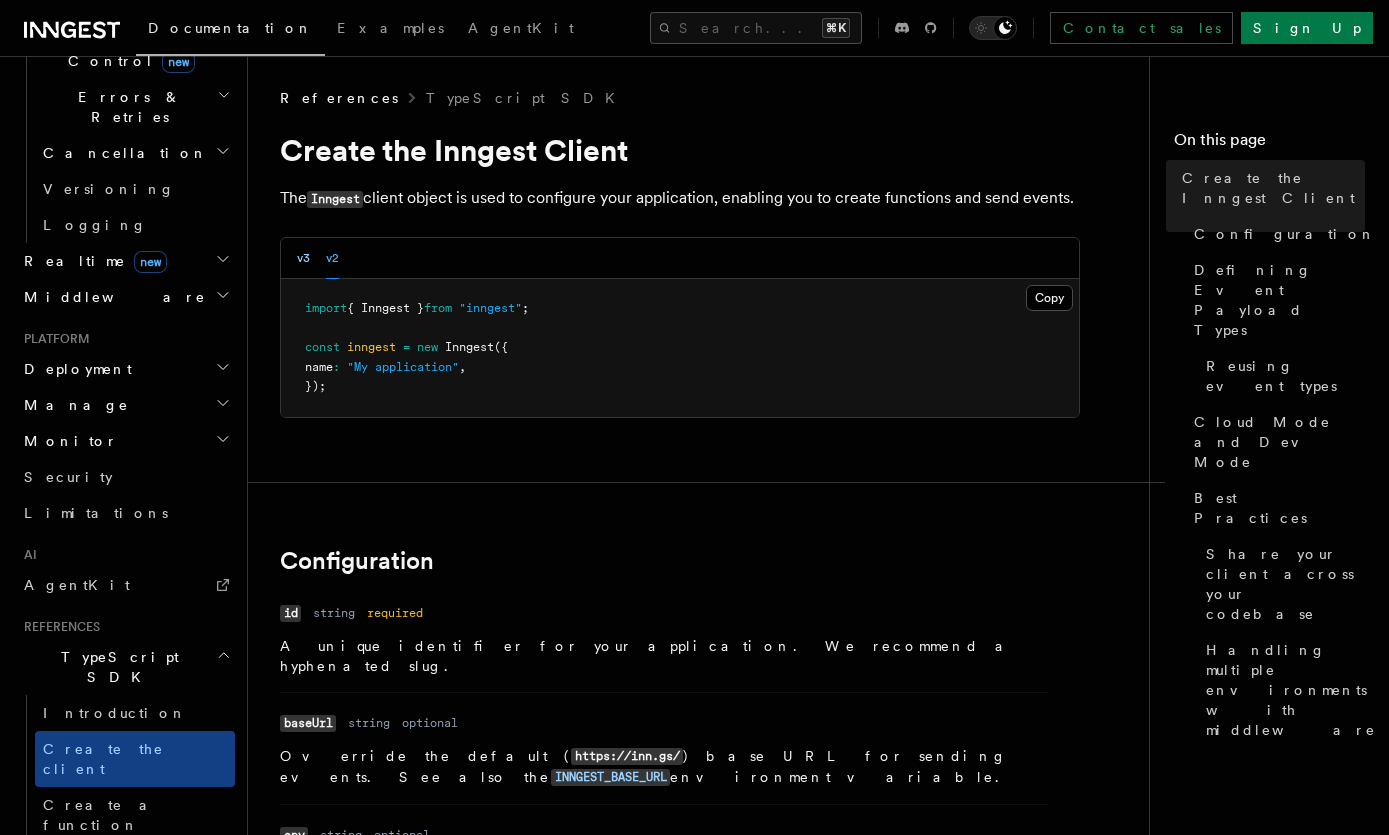 click on "v3" at bounding box center [303, 258] 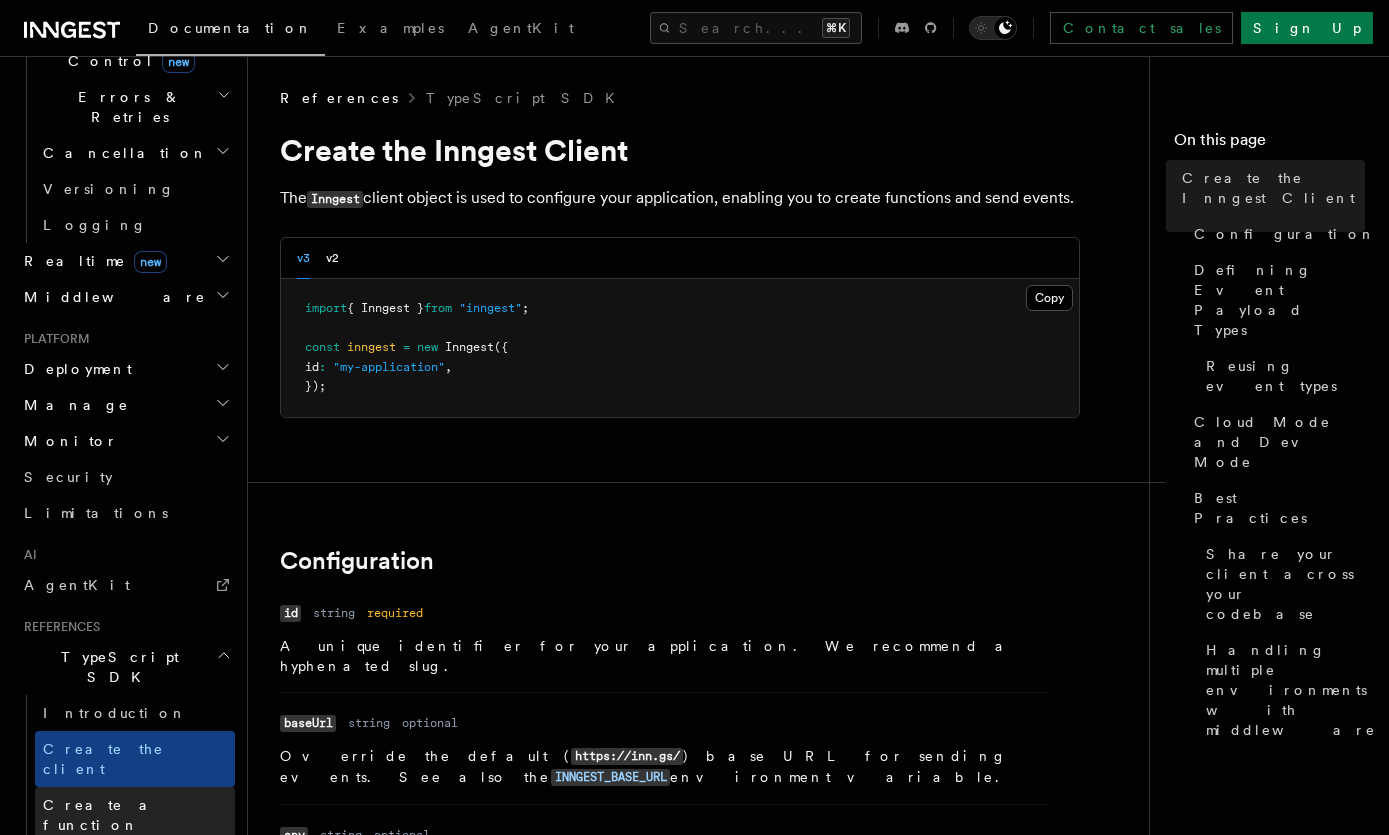 click on "Create a function" at bounding box center [139, 815] 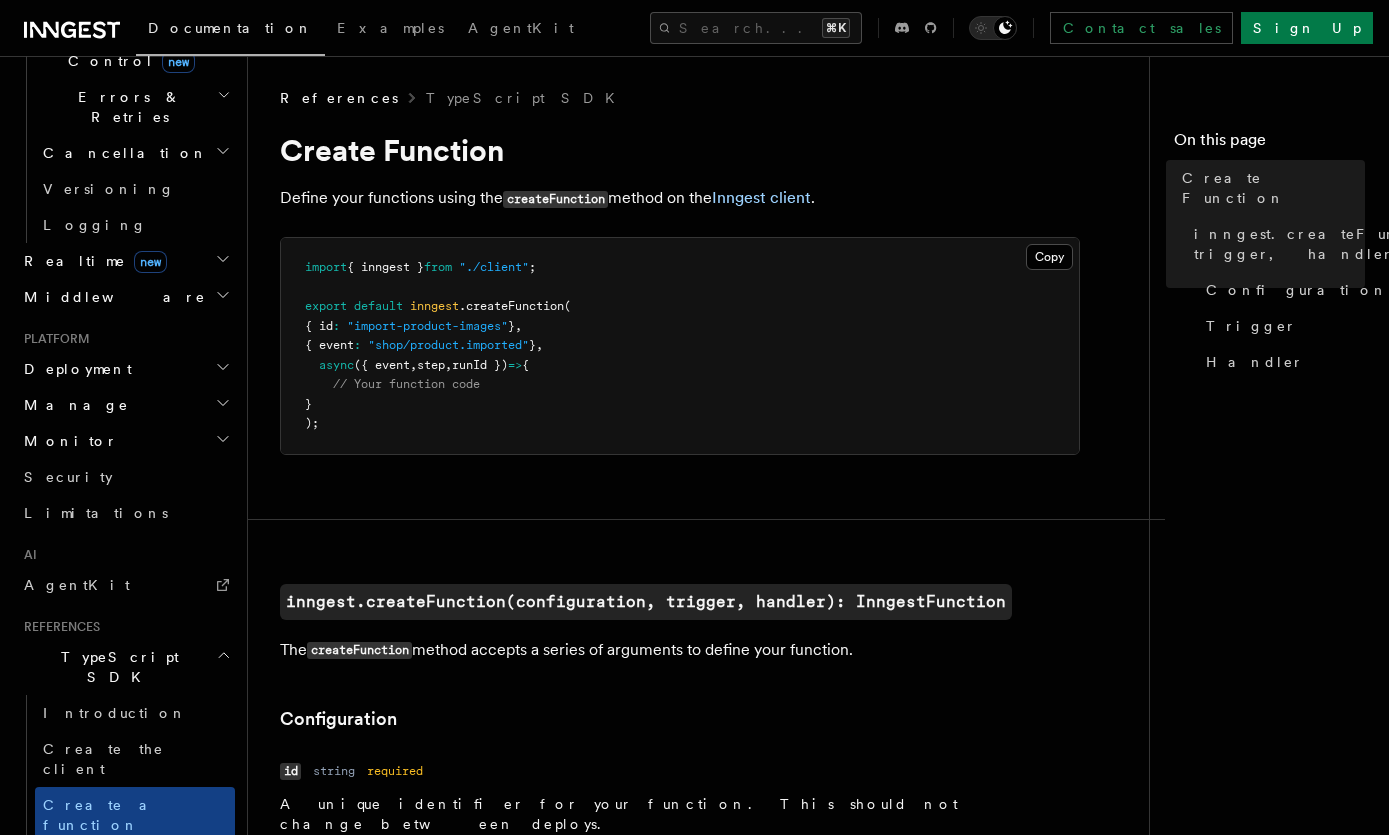 click on "Send events" at bounding box center [122, 861] 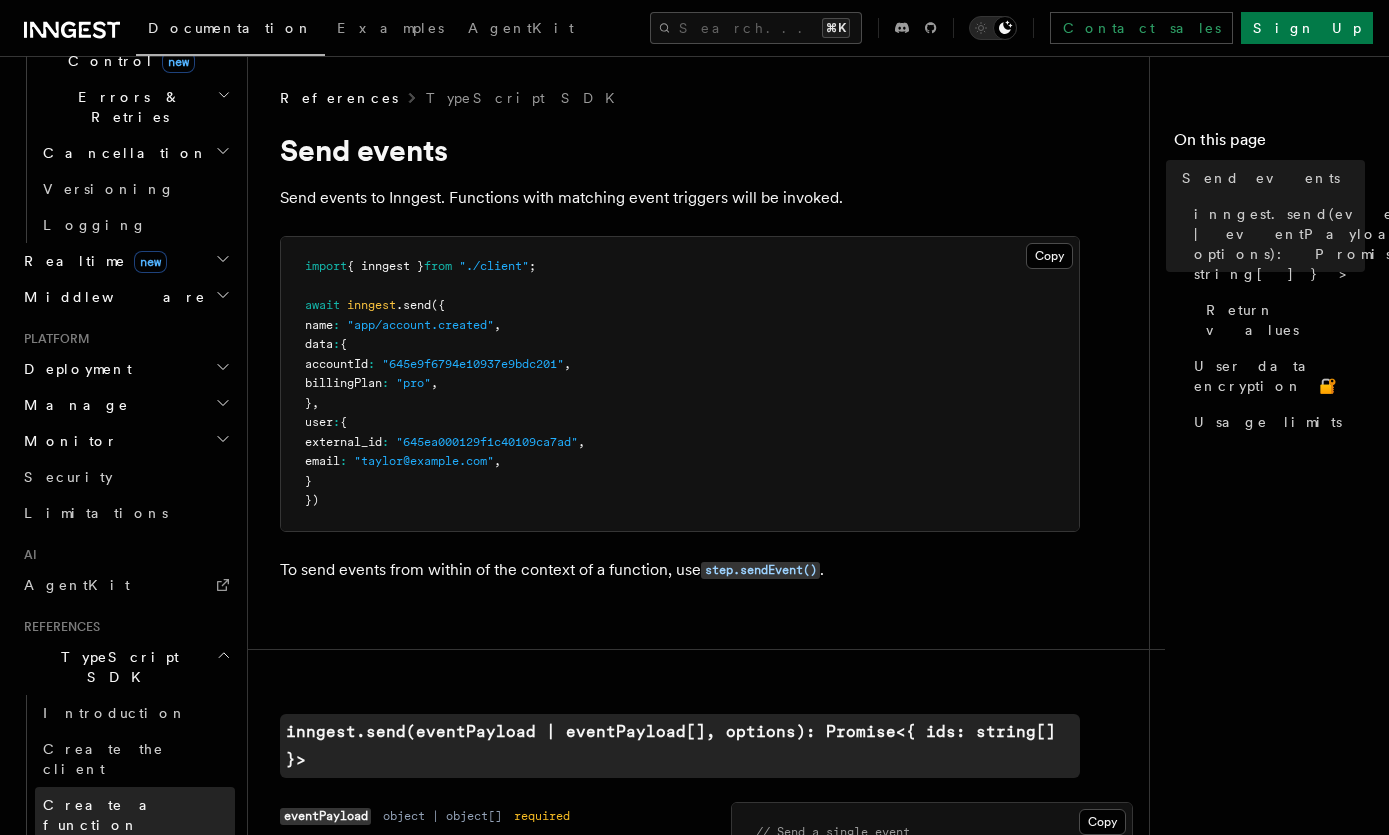 click on "Create a function" at bounding box center (135, 815) 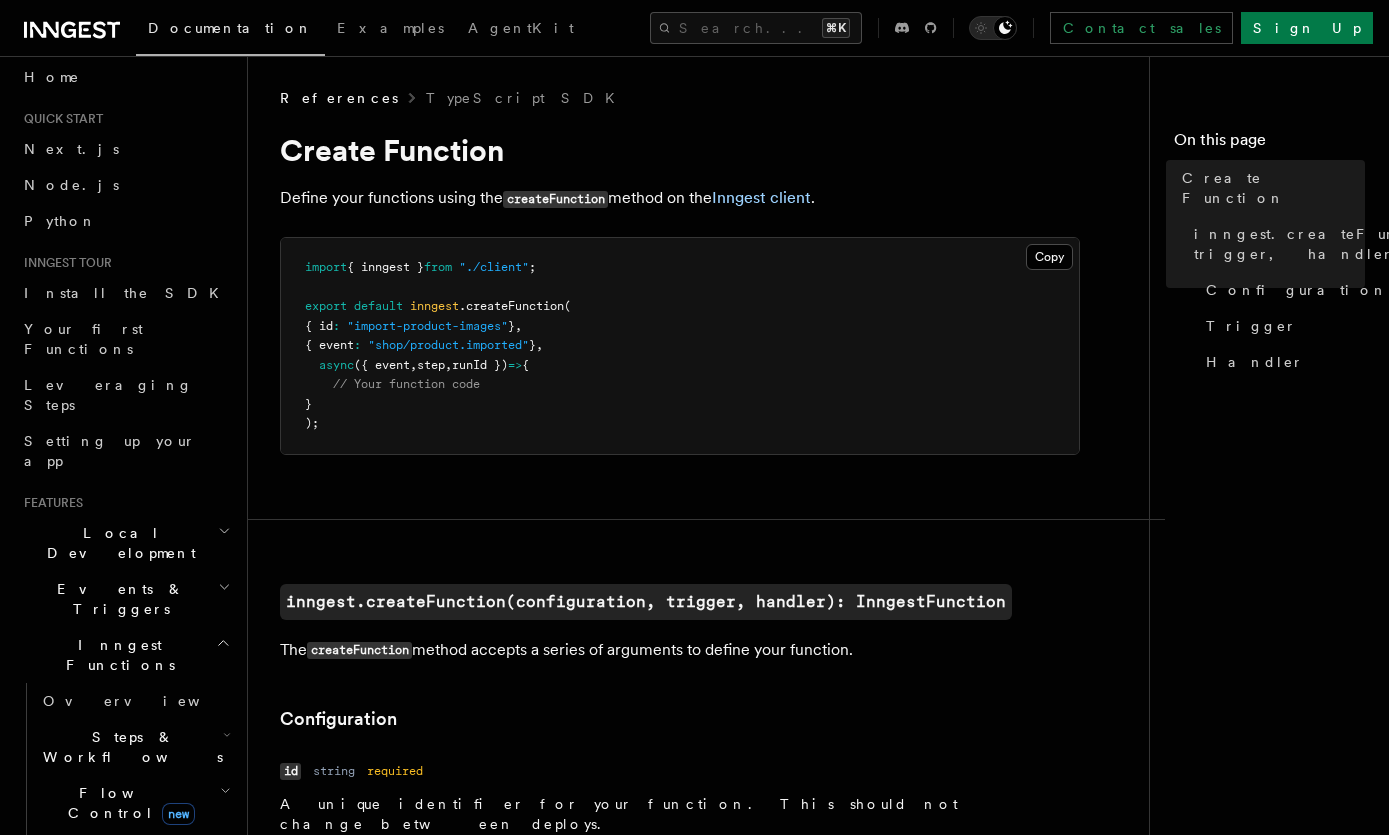 scroll, scrollTop: 0, scrollLeft: 0, axis: both 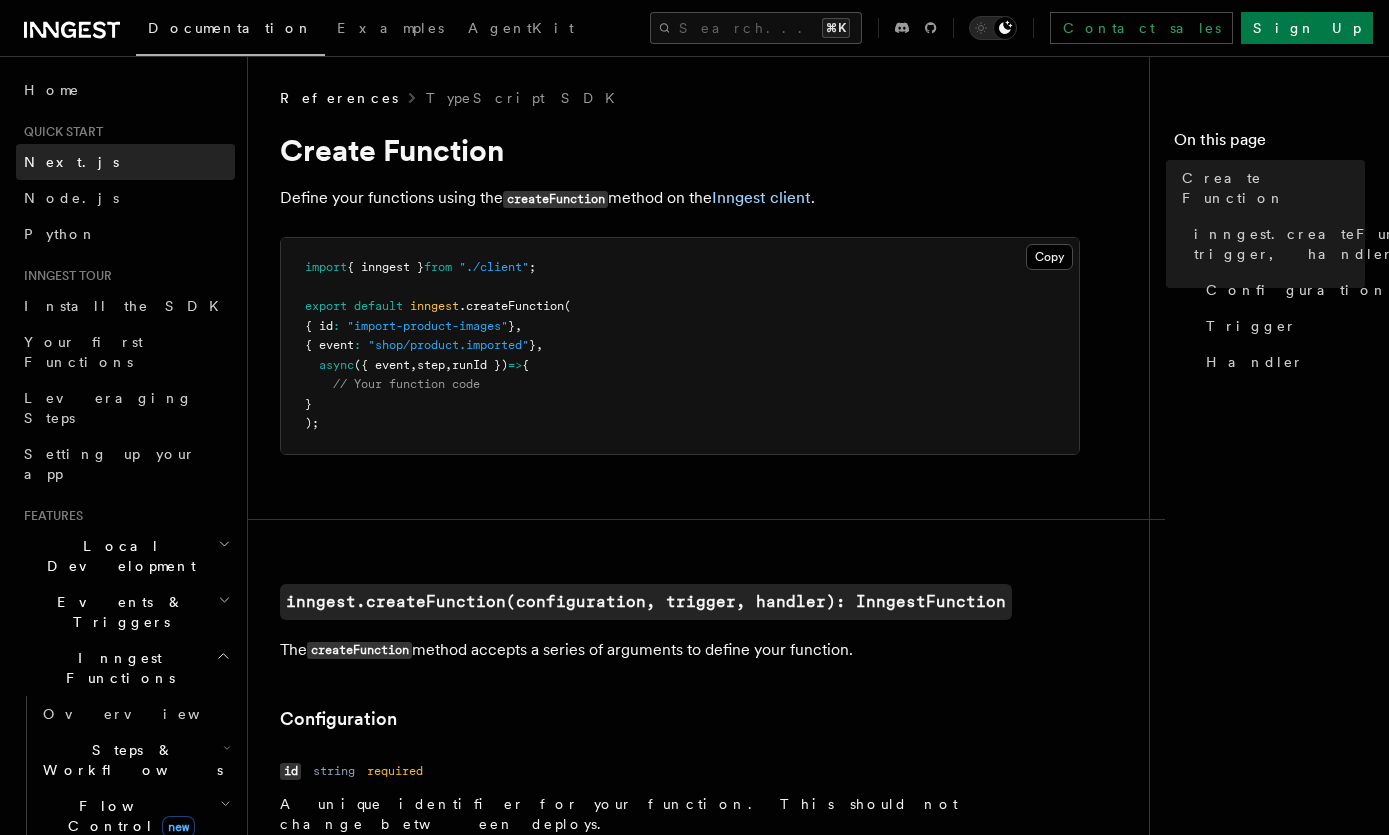 click on "Next.js" at bounding box center [125, 162] 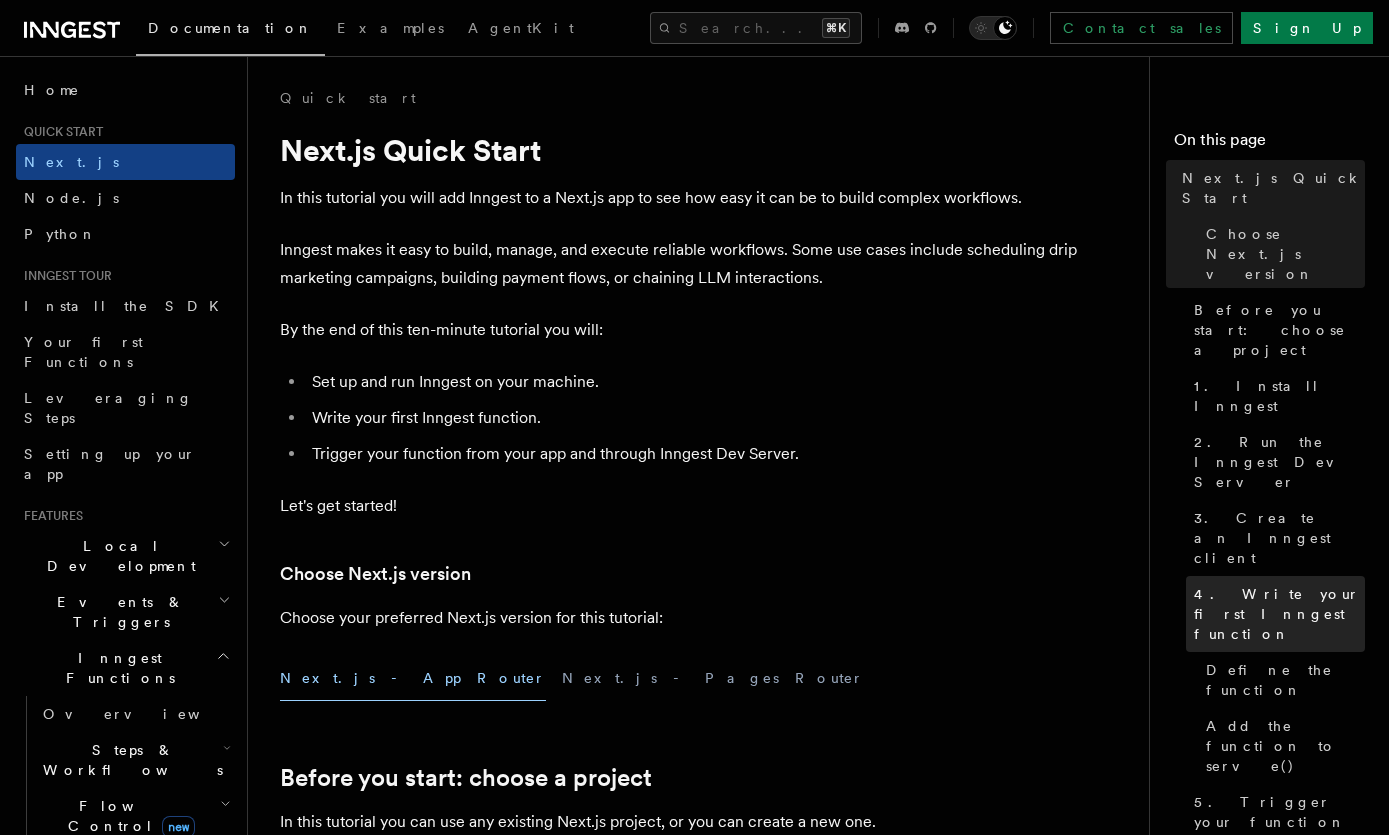 click on "4. Write your first Inngest function" at bounding box center (1279, 614) 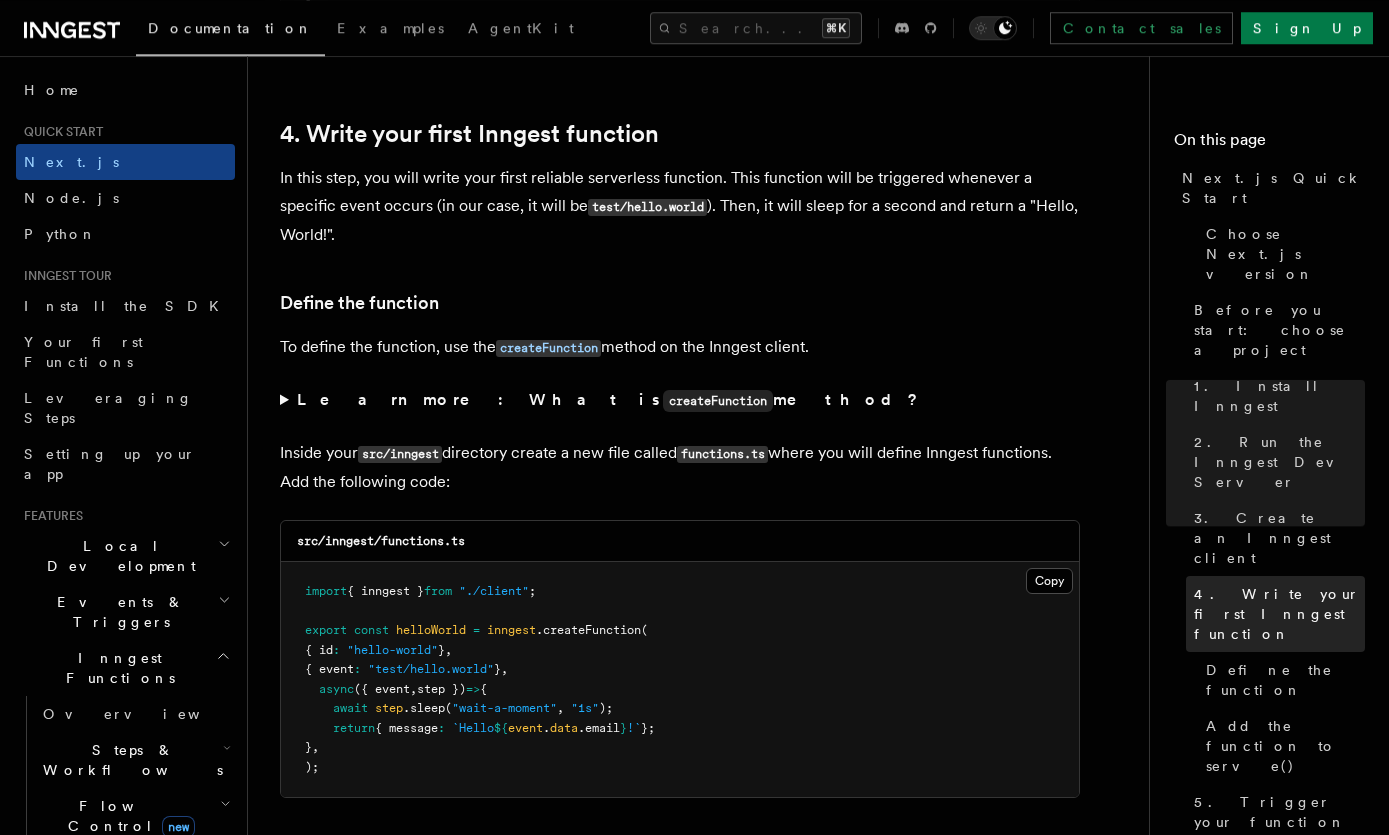 scroll, scrollTop: 3218, scrollLeft: 0, axis: vertical 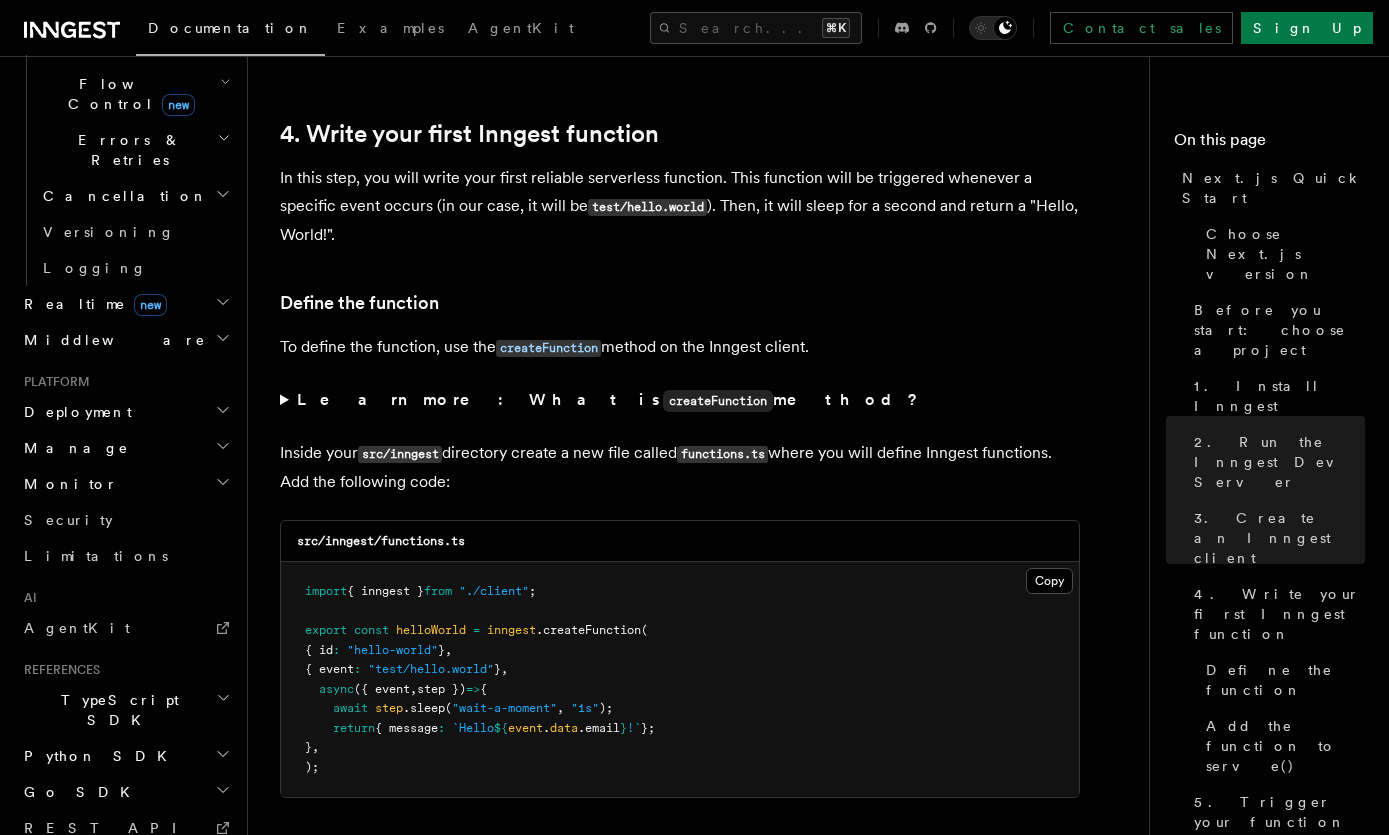 click 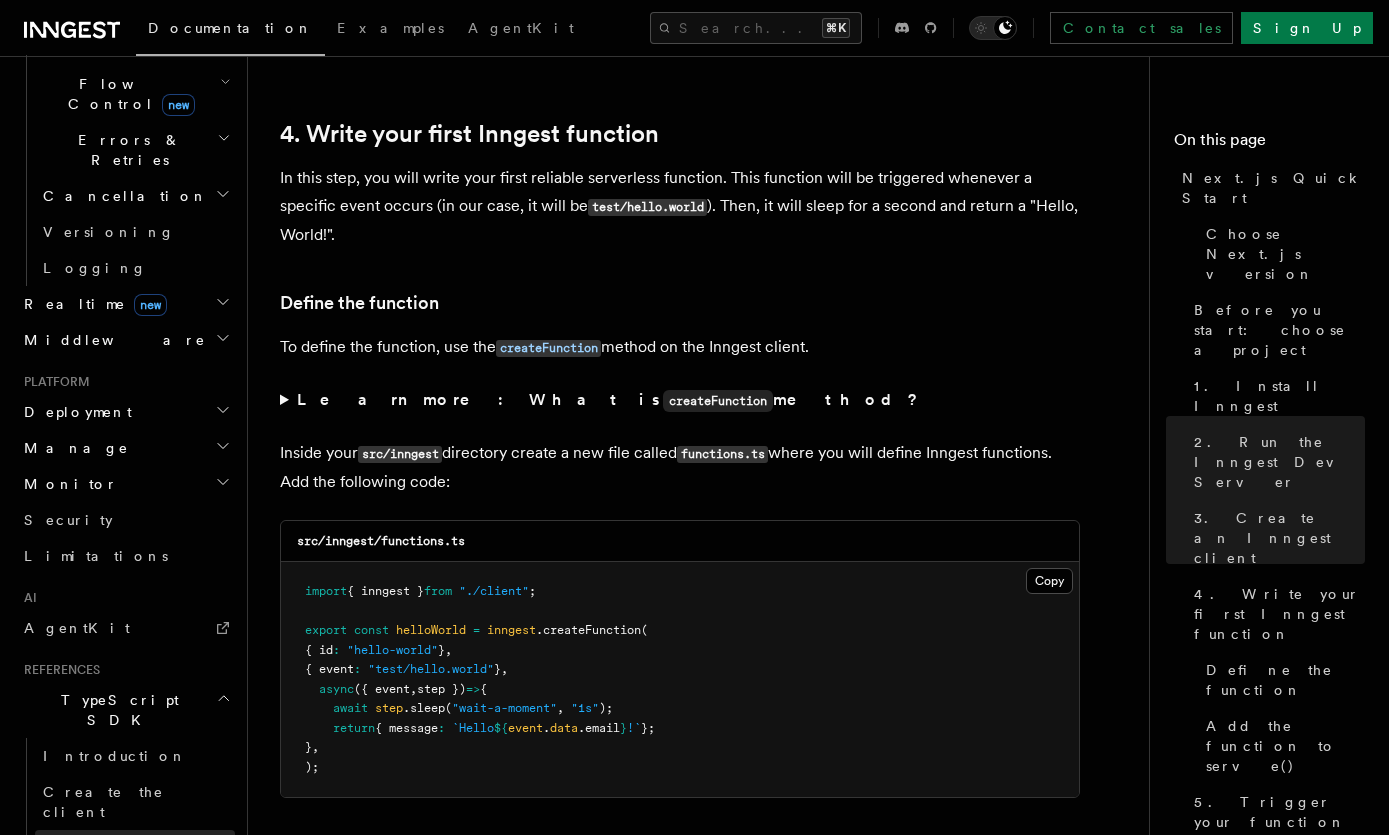 click on "Create a function" at bounding box center [102, 858] 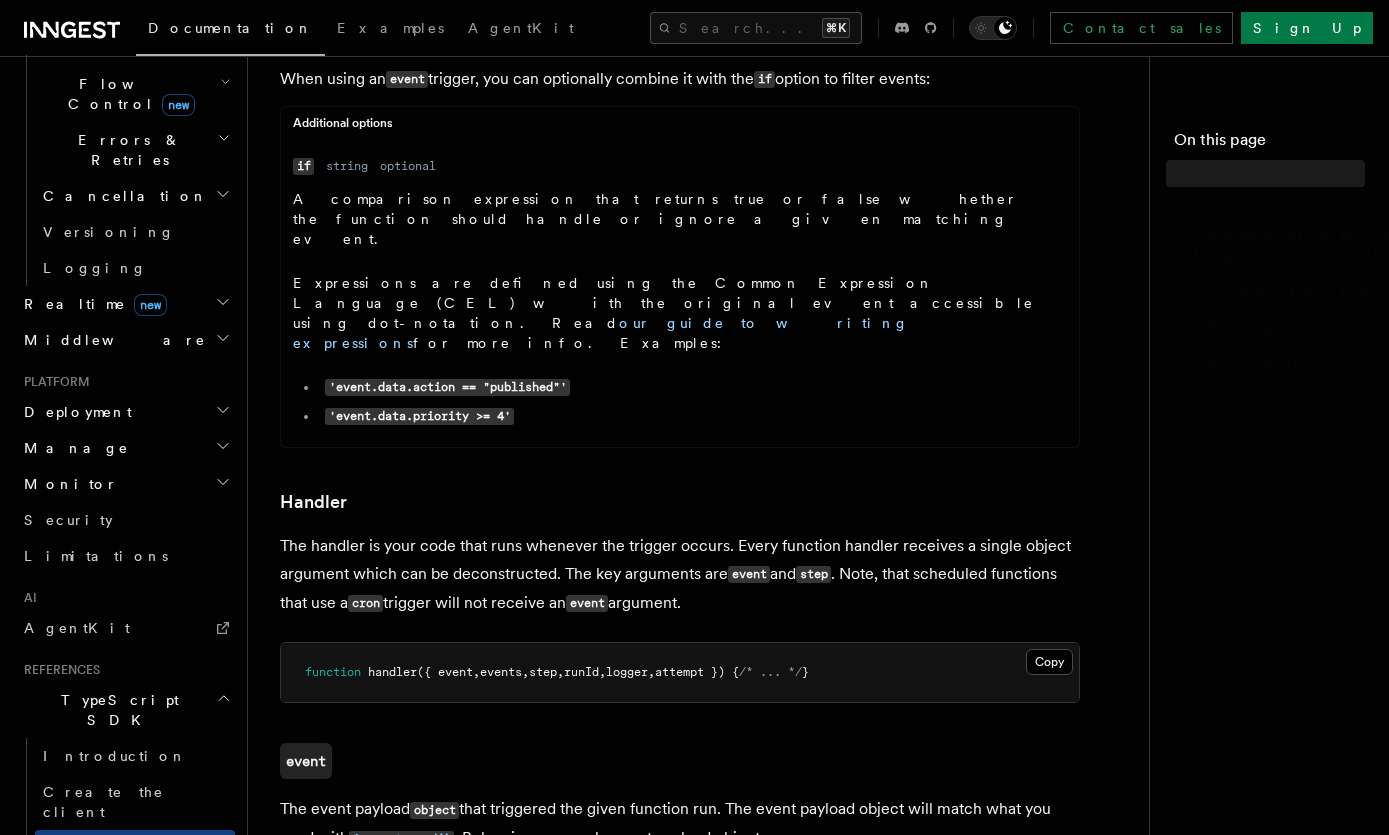 scroll, scrollTop: 0, scrollLeft: 0, axis: both 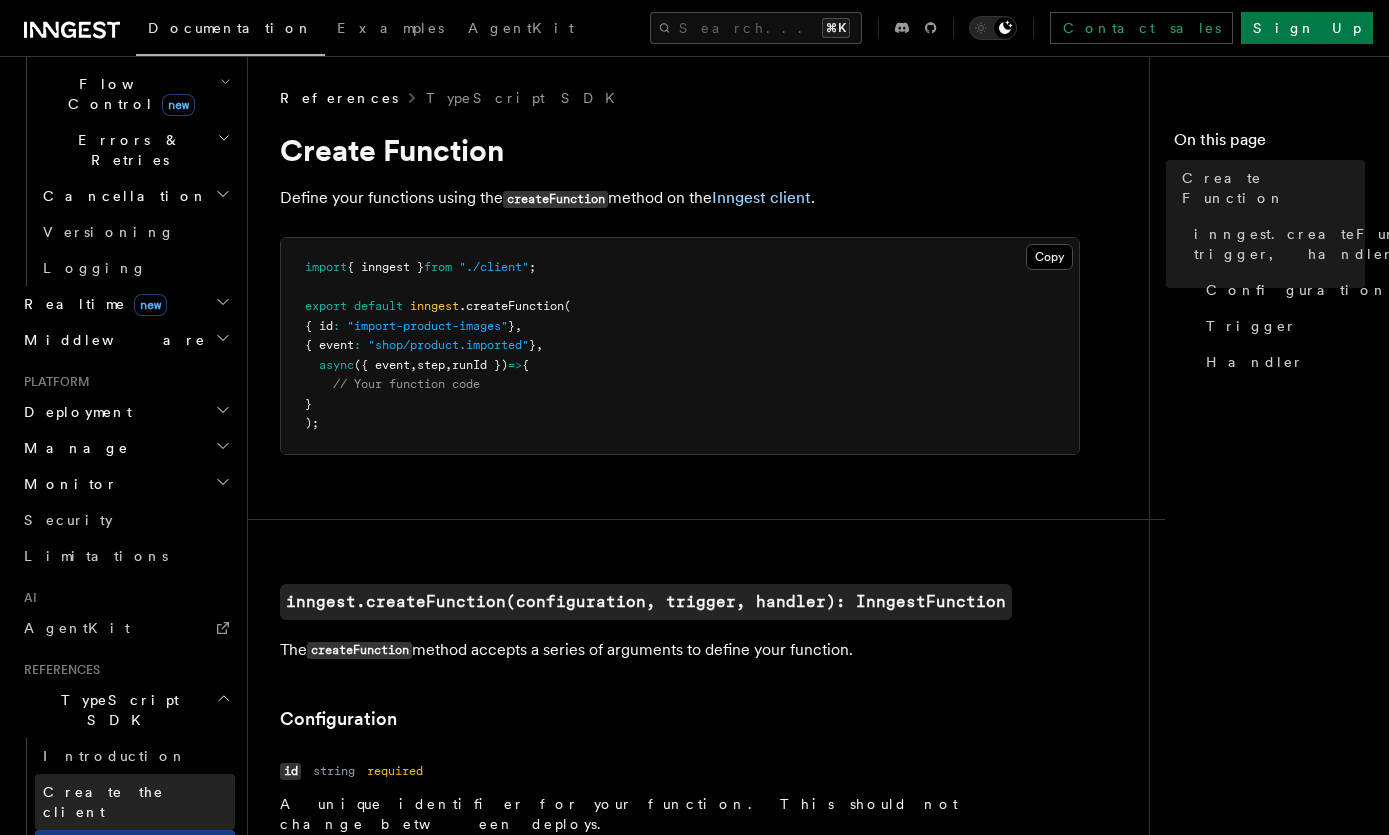 click on "Create the client" at bounding box center [135, 802] 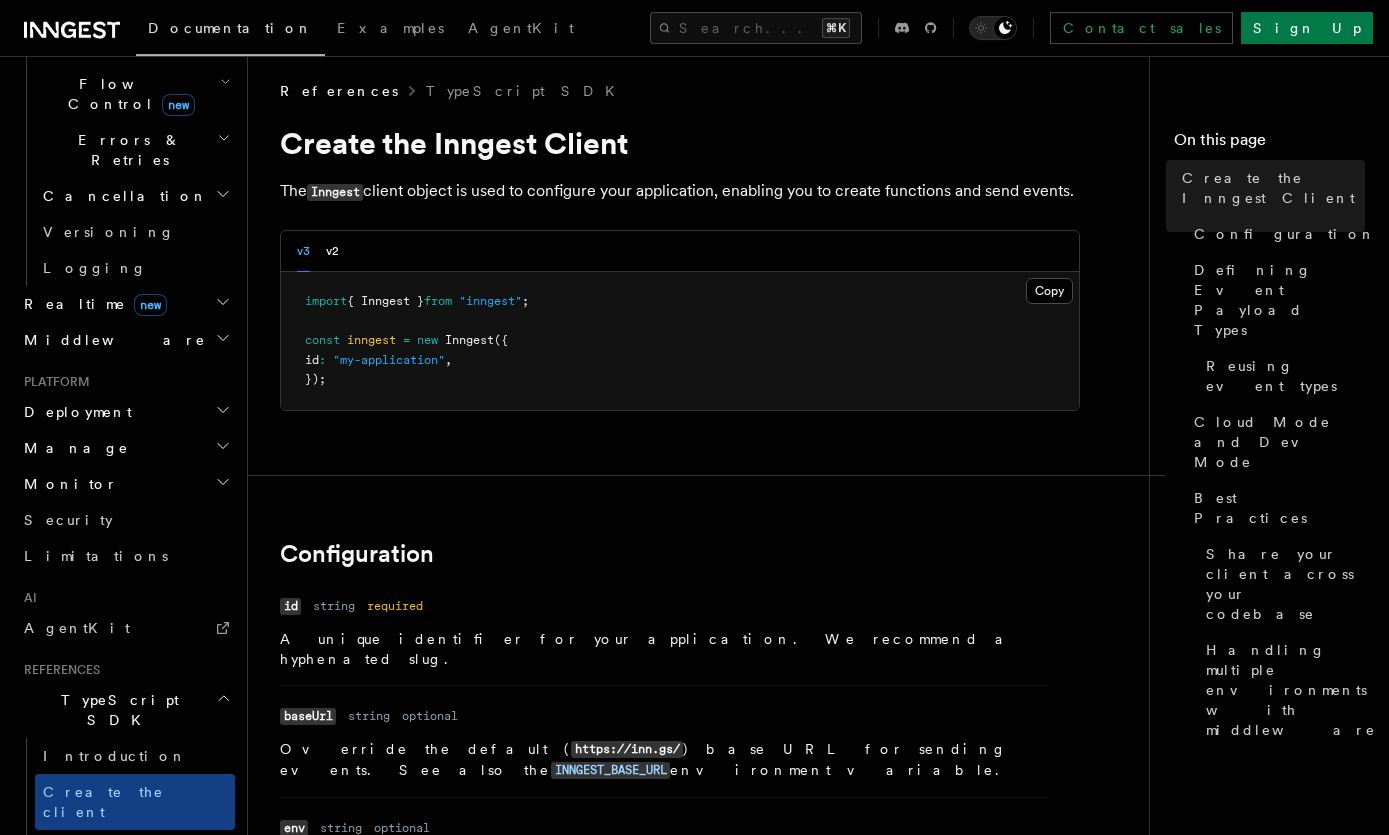 scroll, scrollTop: 0, scrollLeft: 0, axis: both 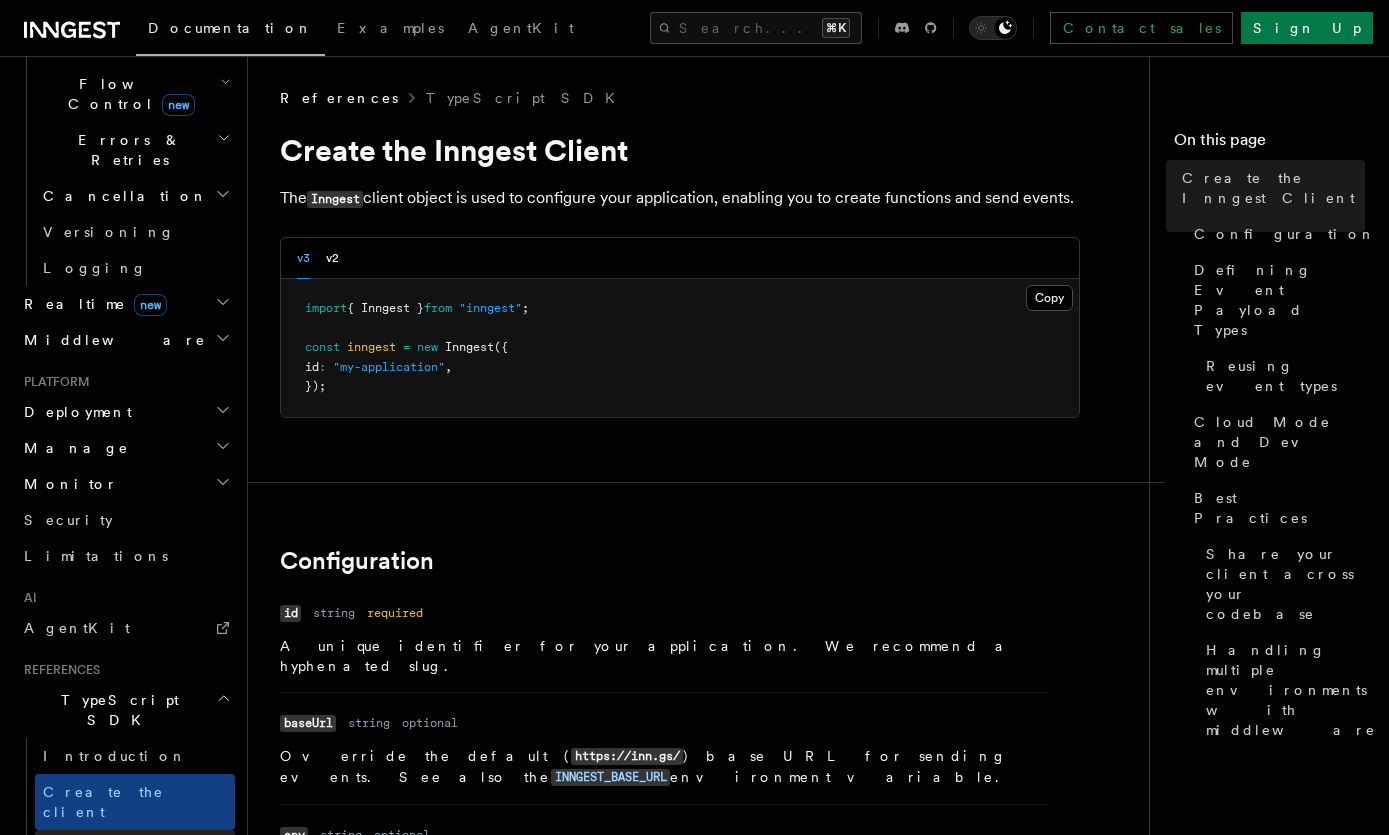 click on "Create a function" at bounding box center (102, 858) 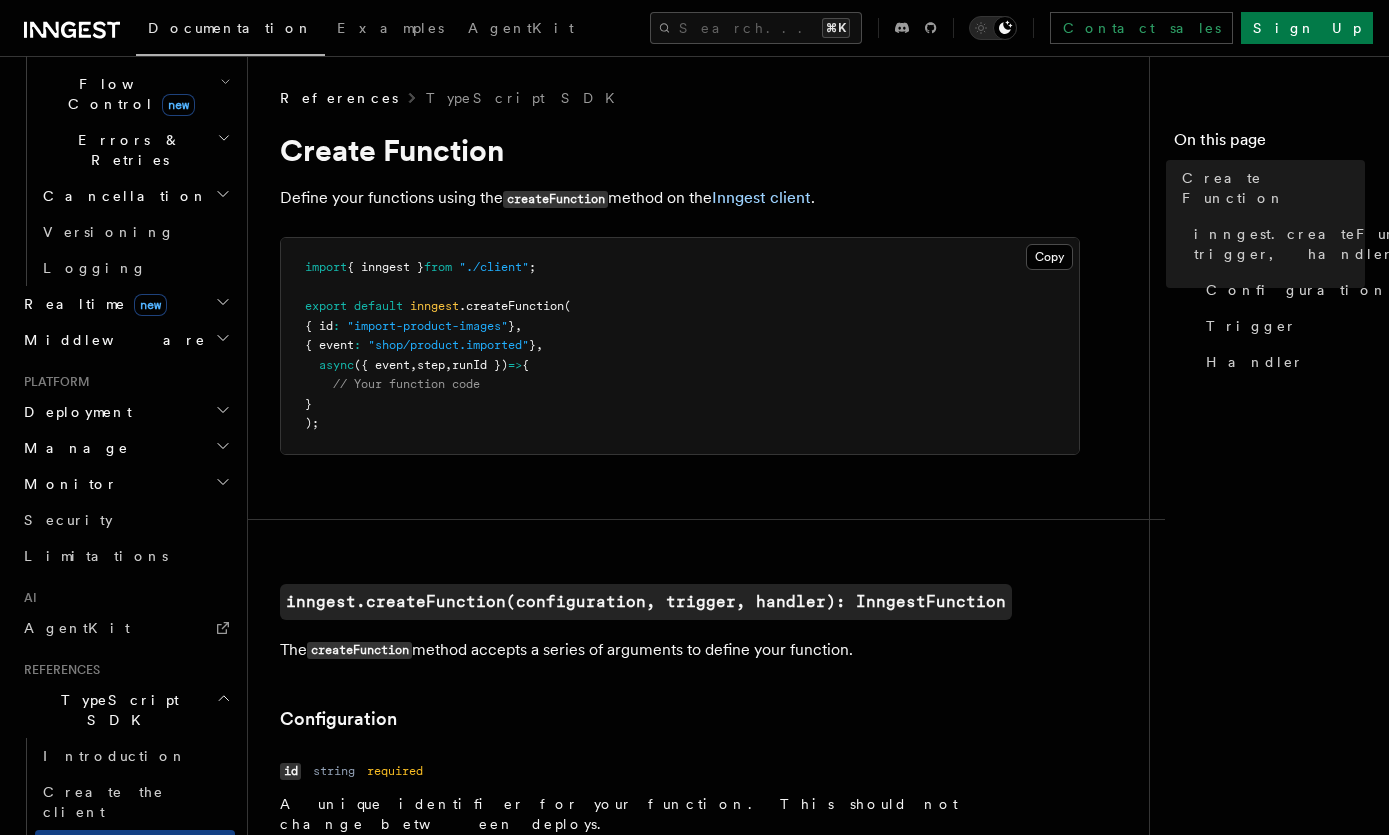 click on "Send events" at bounding box center [135, 904] 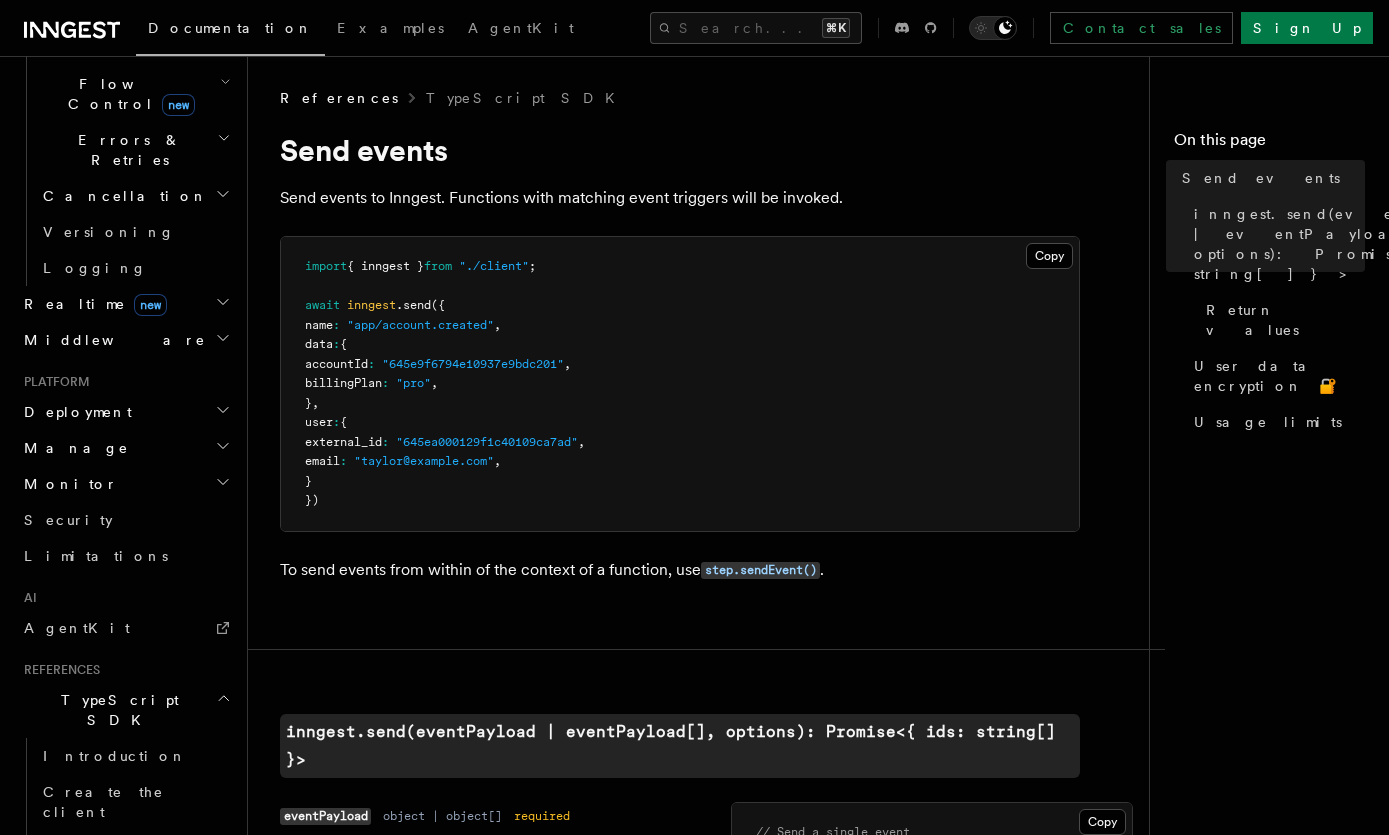 click on "Errors" at bounding box center [135, 940] 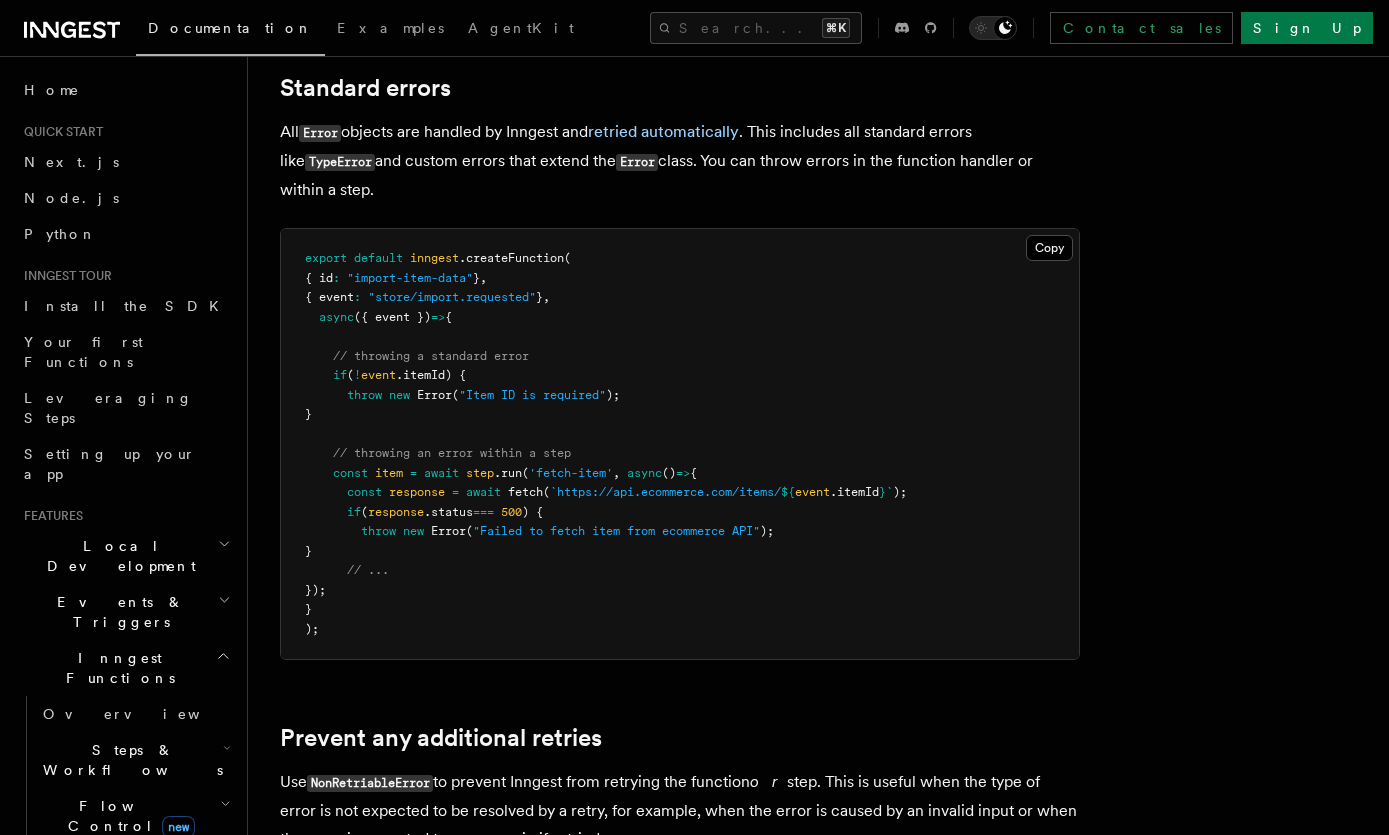 scroll, scrollTop: 304, scrollLeft: 0, axis: vertical 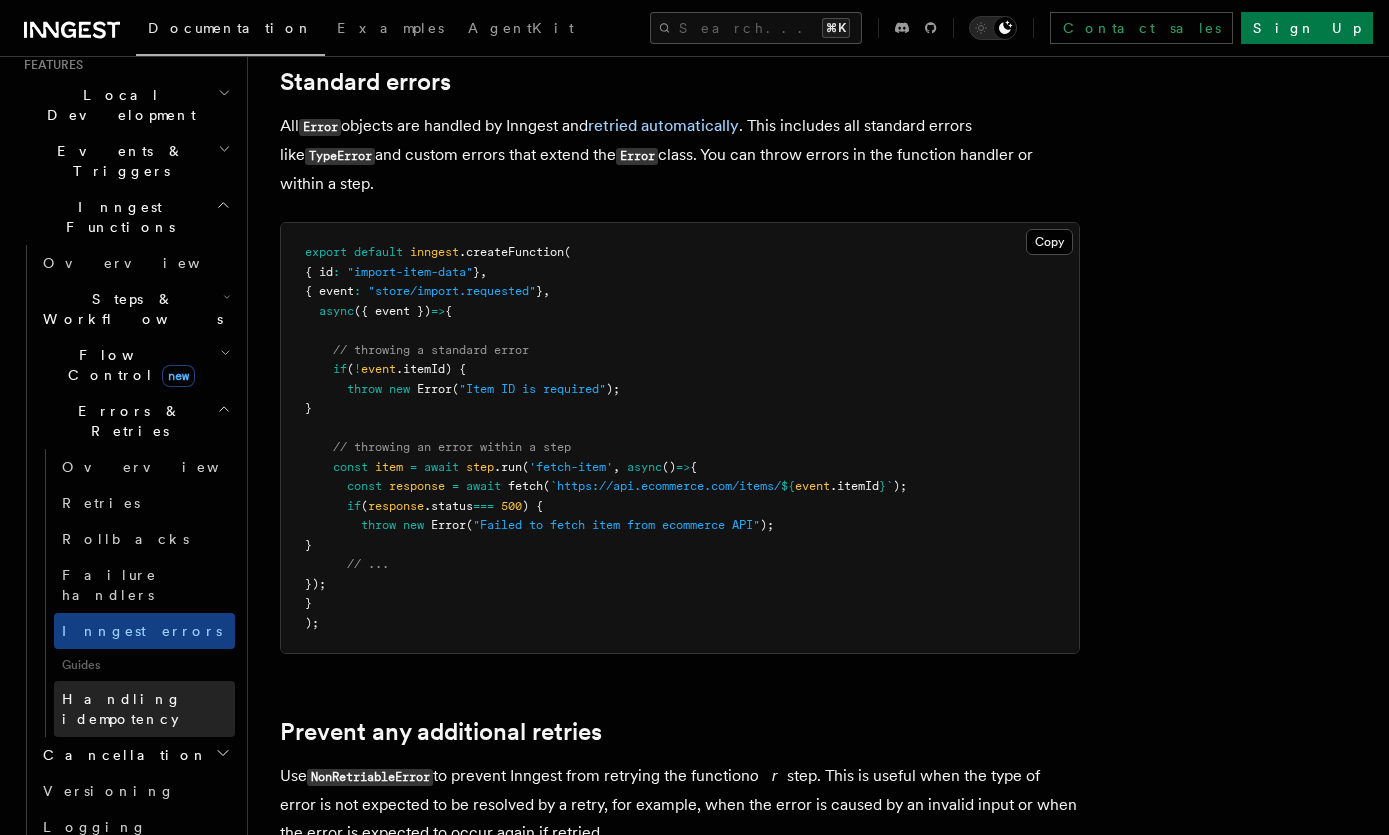 click on "Handling idempotency" at bounding box center (144, 709) 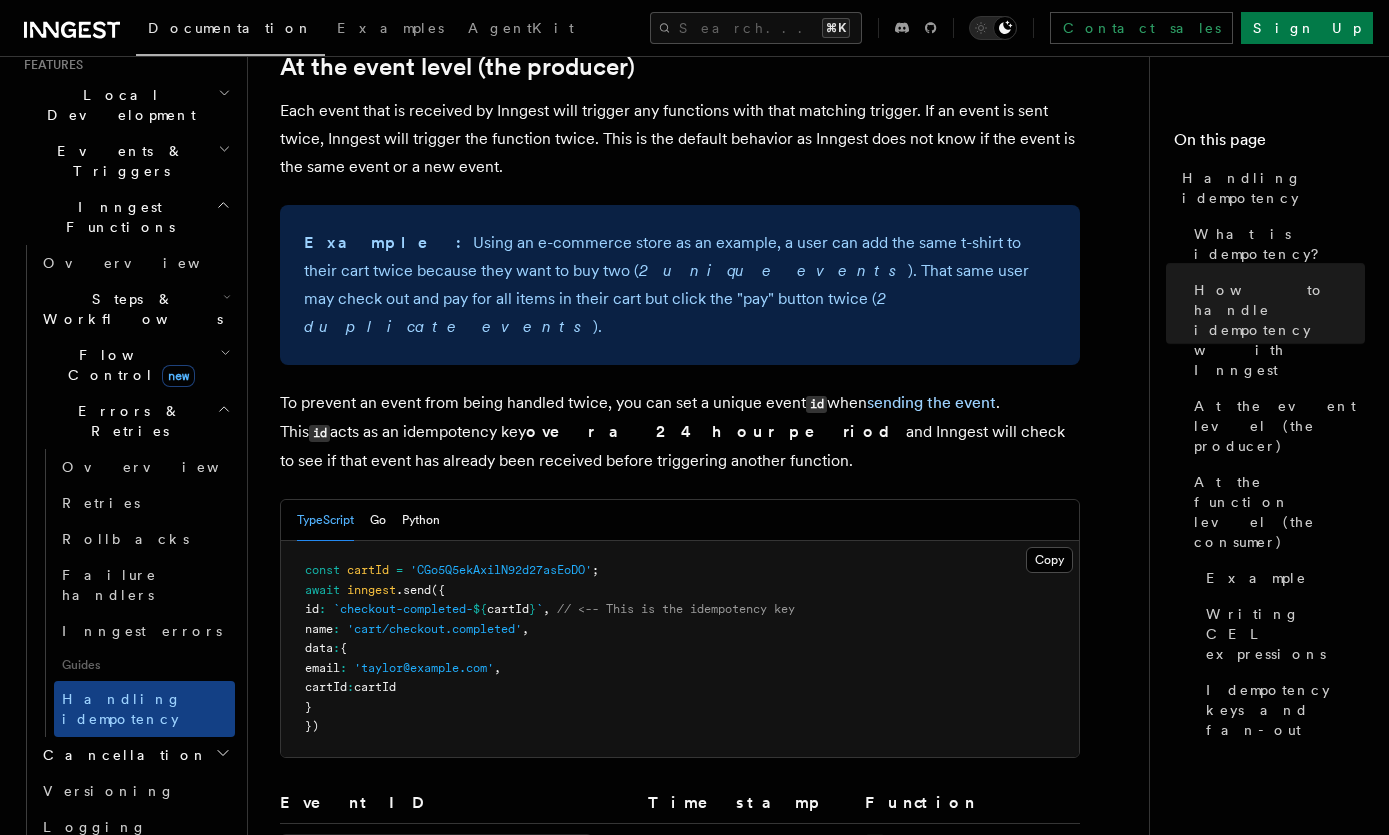 scroll, scrollTop: 804, scrollLeft: 0, axis: vertical 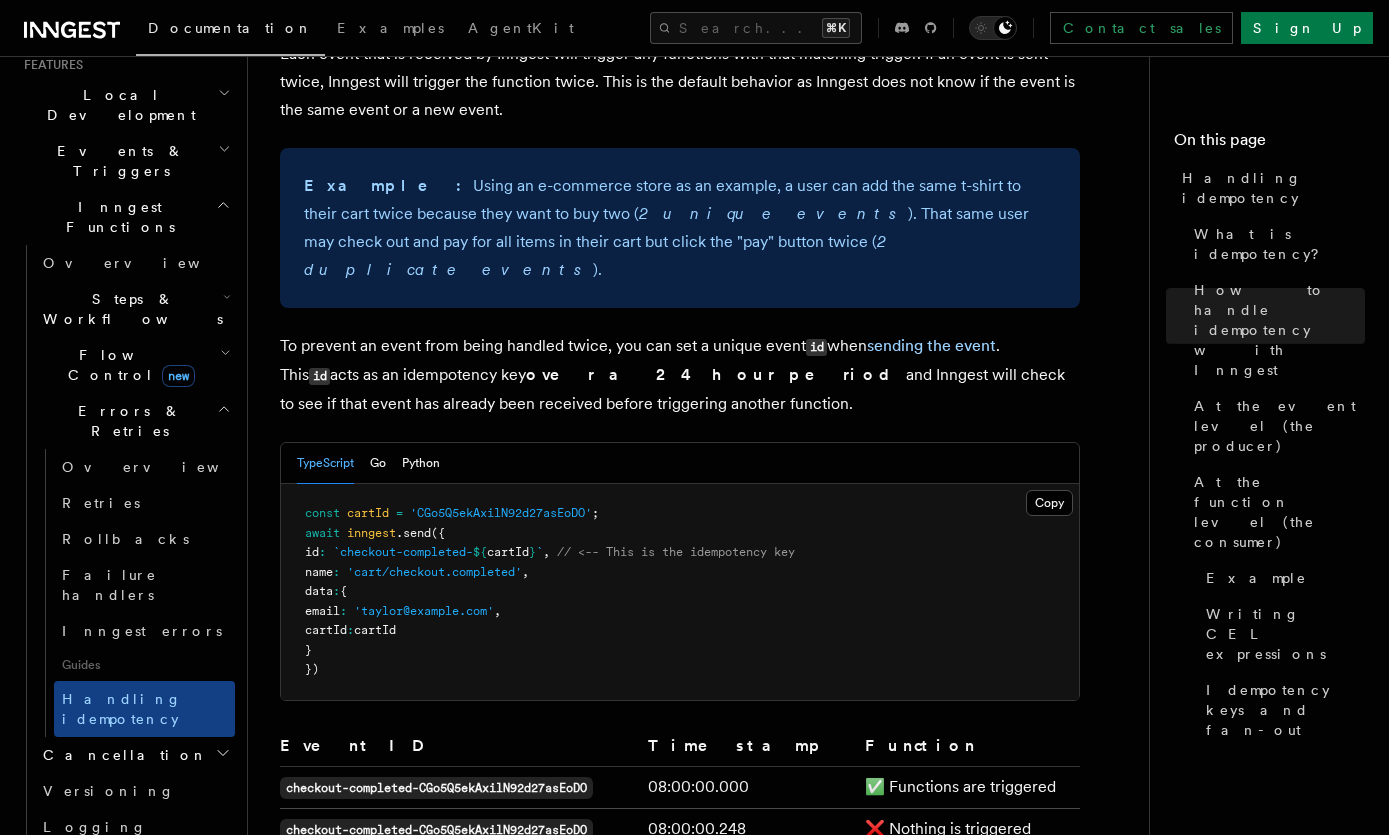 click 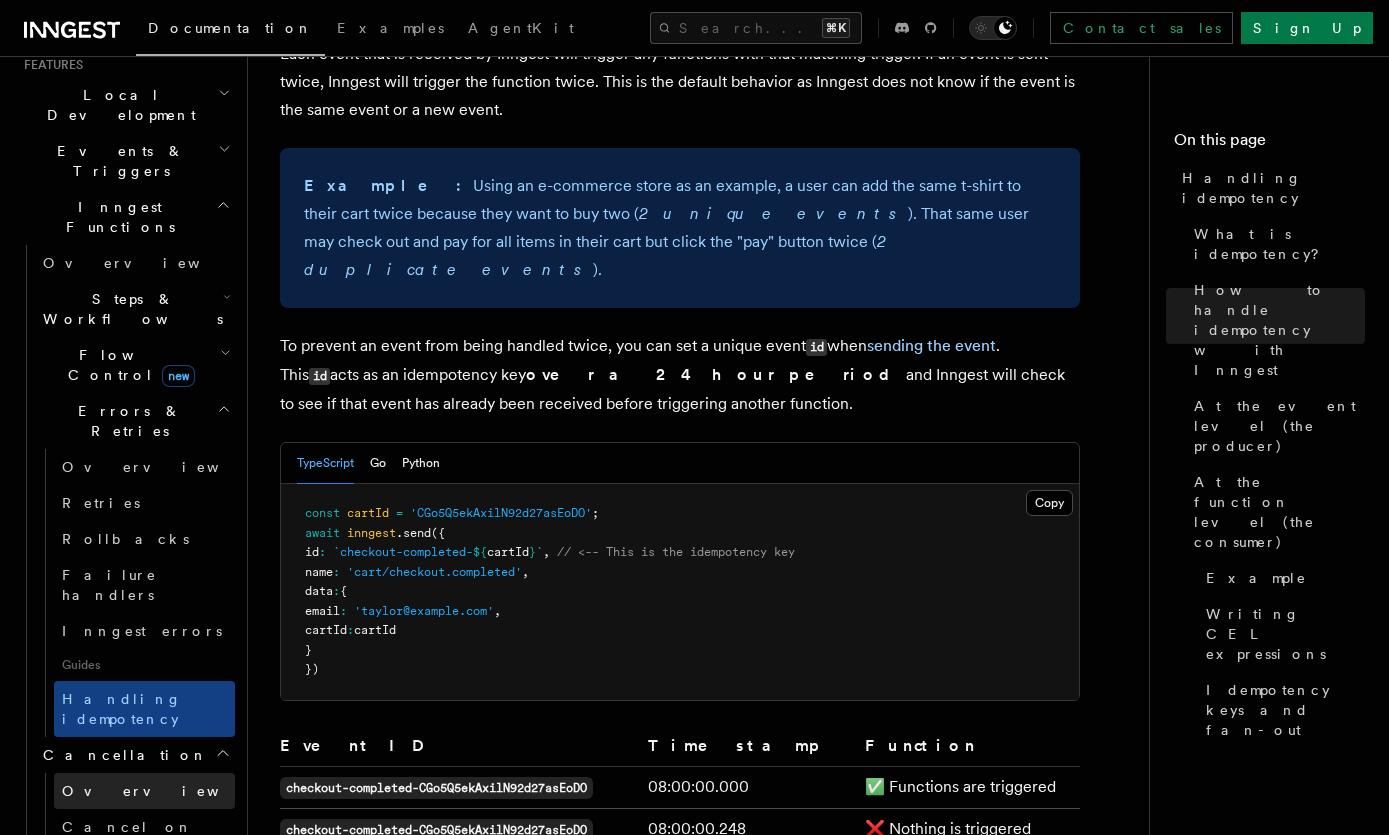 click on "Overview" at bounding box center [144, 791] 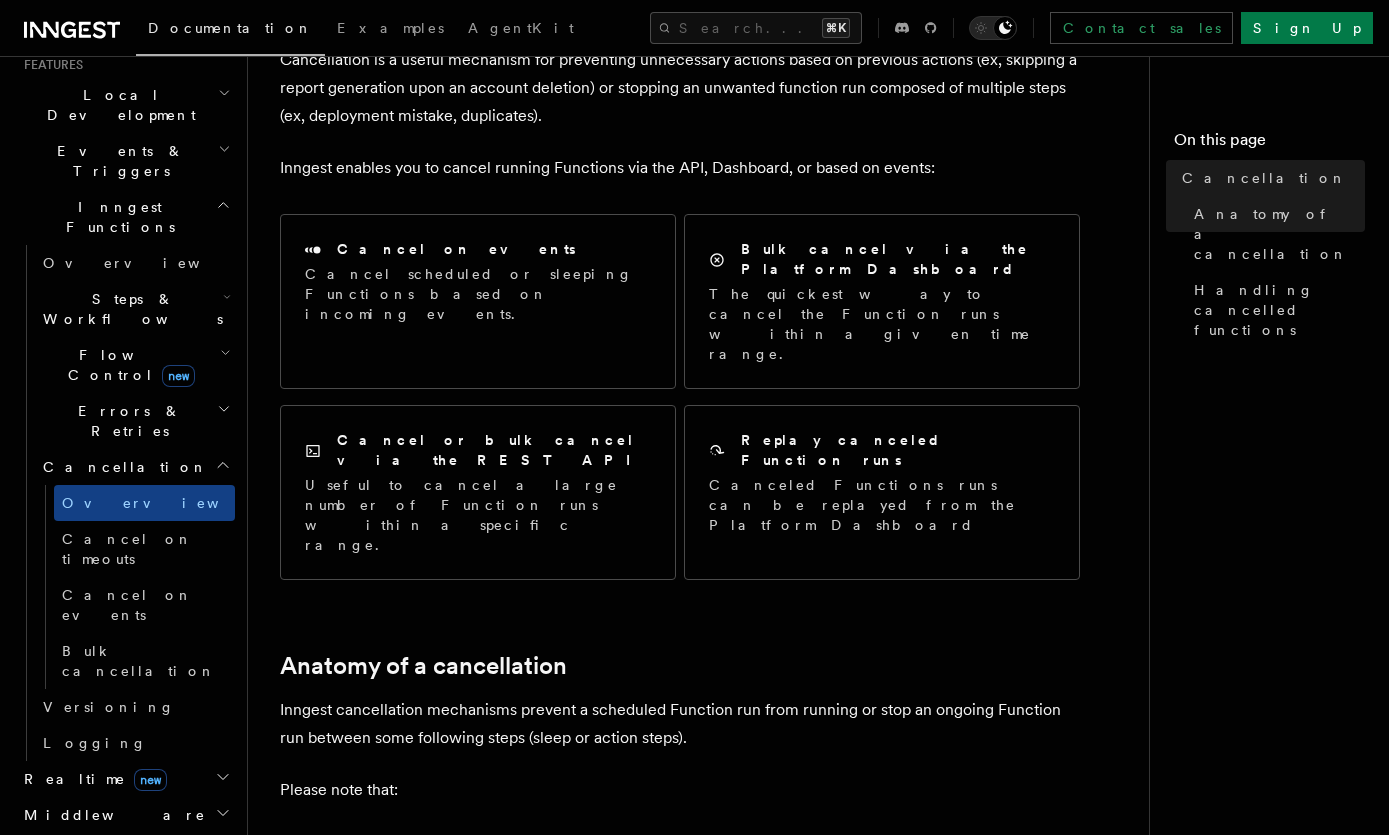 scroll, scrollTop: 165, scrollLeft: 0, axis: vertical 